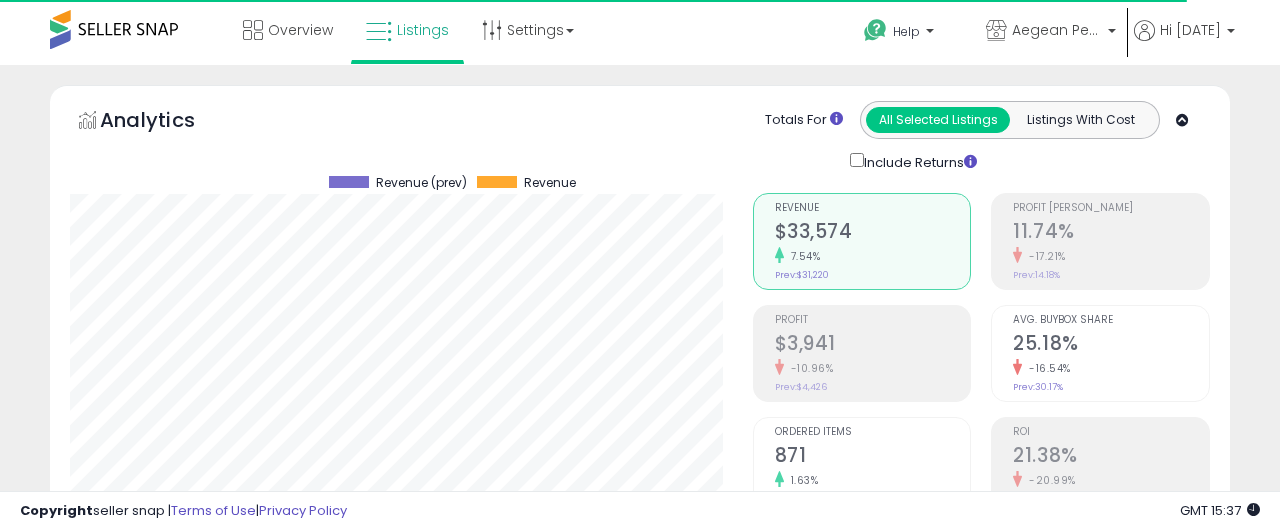 scroll, scrollTop: 0, scrollLeft: 0, axis: both 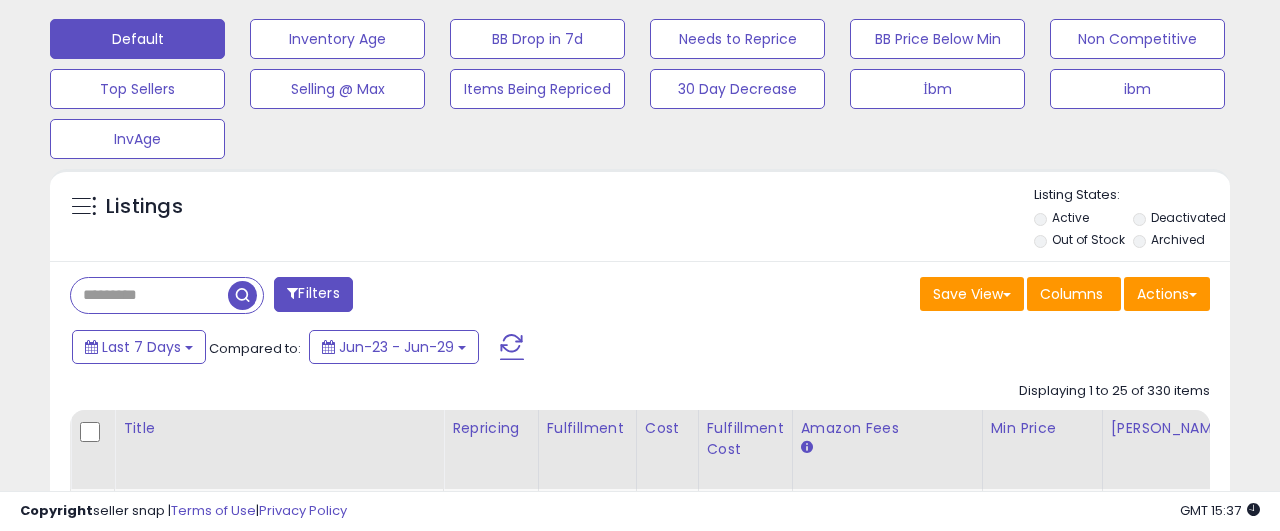 click at bounding box center [149, 295] 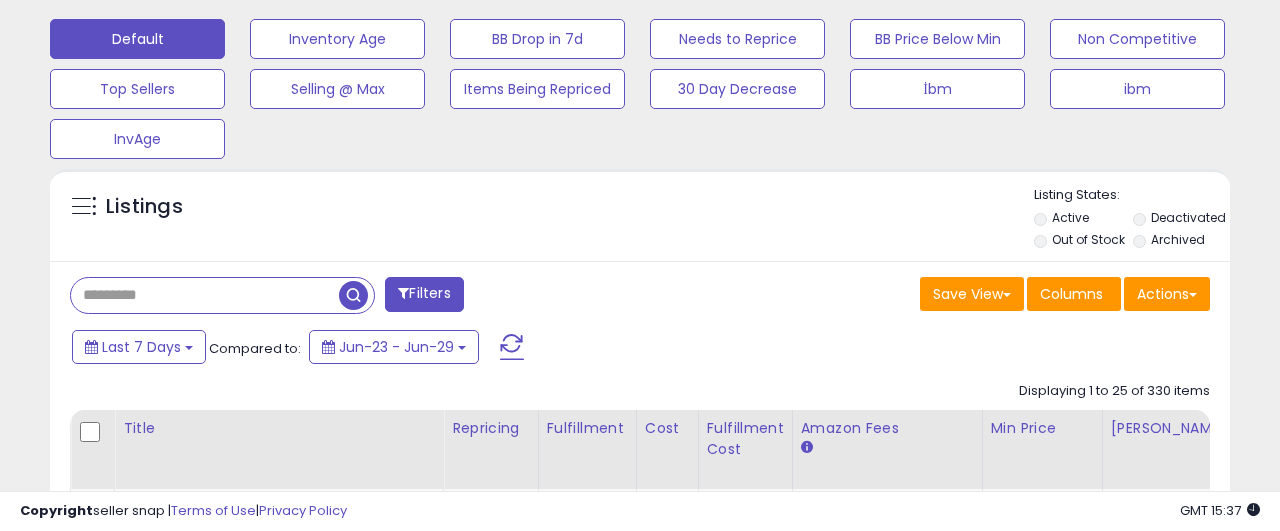 click at bounding box center [205, 295] 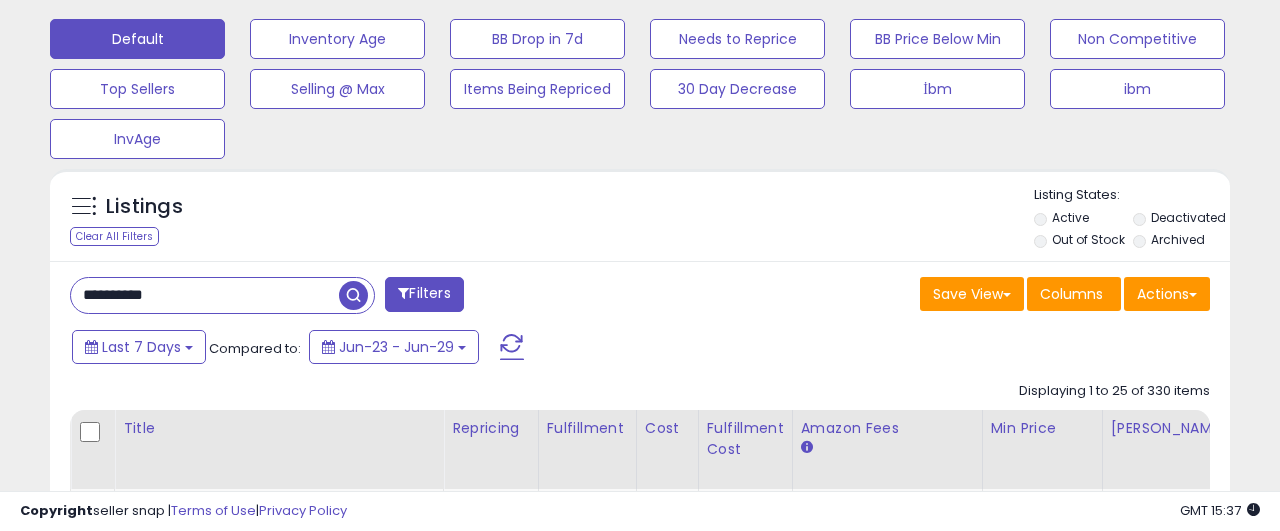 drag, startPoint x: 363, startPoint y: 287, endPoint x: 589, endPoint y: 195, distance: 244.0082 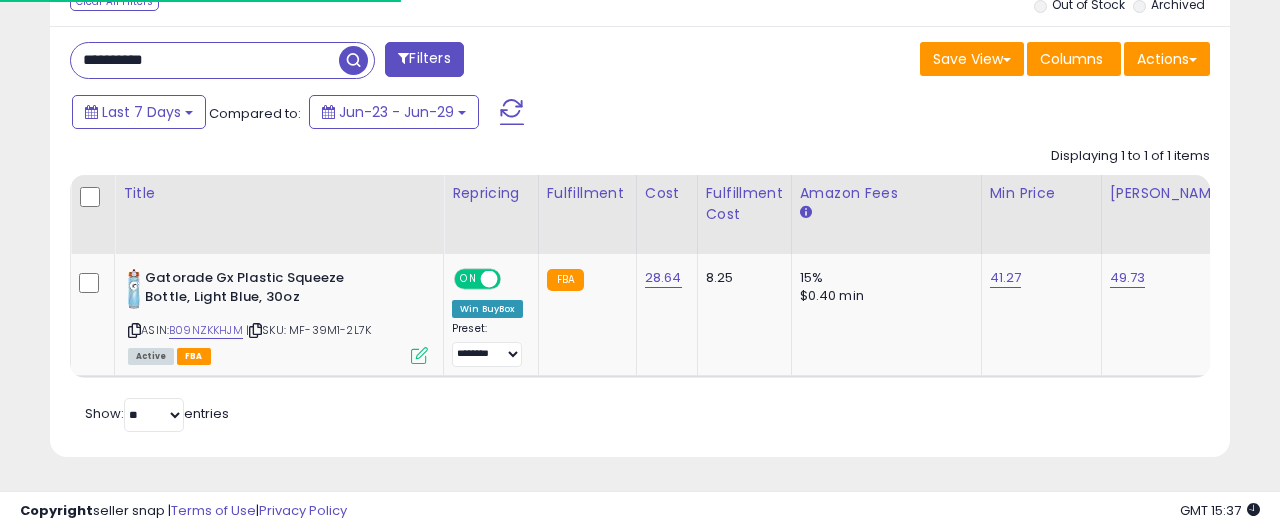 scroll, scrollTop: 848, scrollLeft: 0, axis: vertical 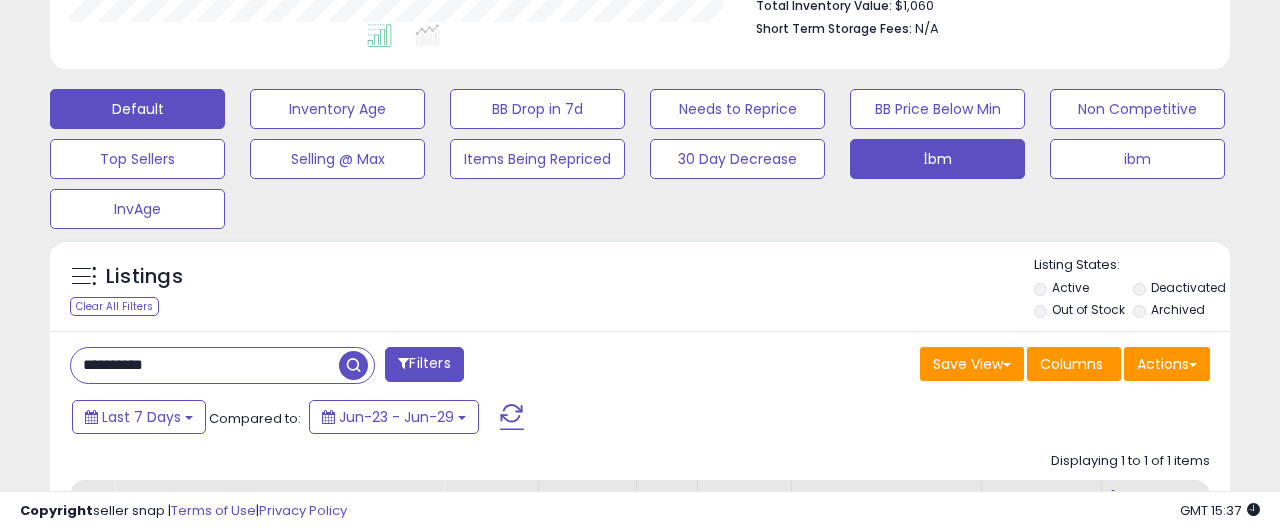 click on "İbm" at bounding box center [337, 109] 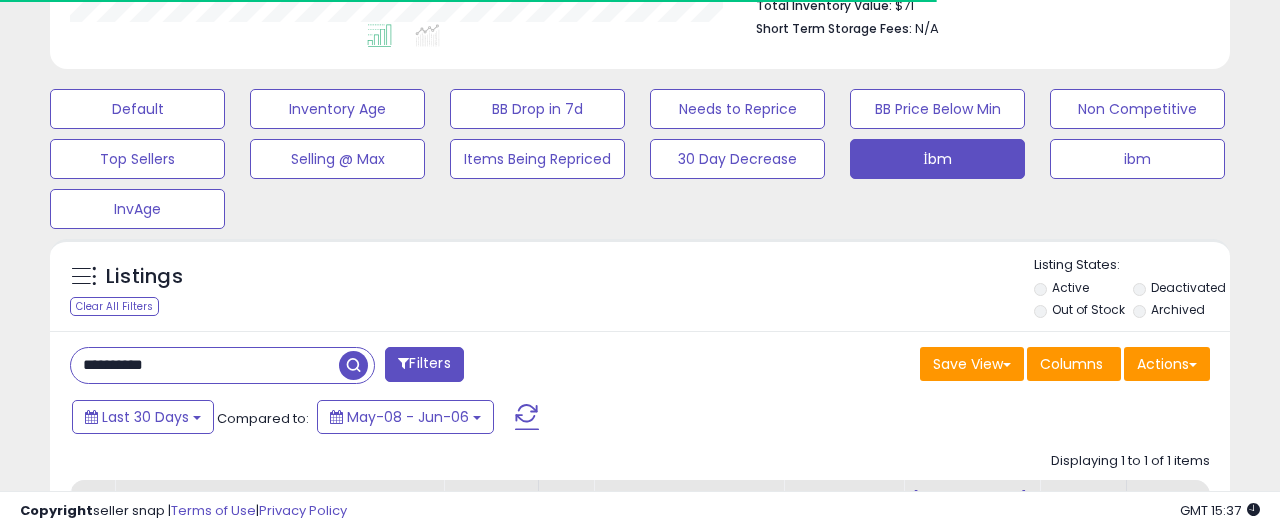 scroll, scrollTop: 848, scrollLeft: 0, axis: vertical 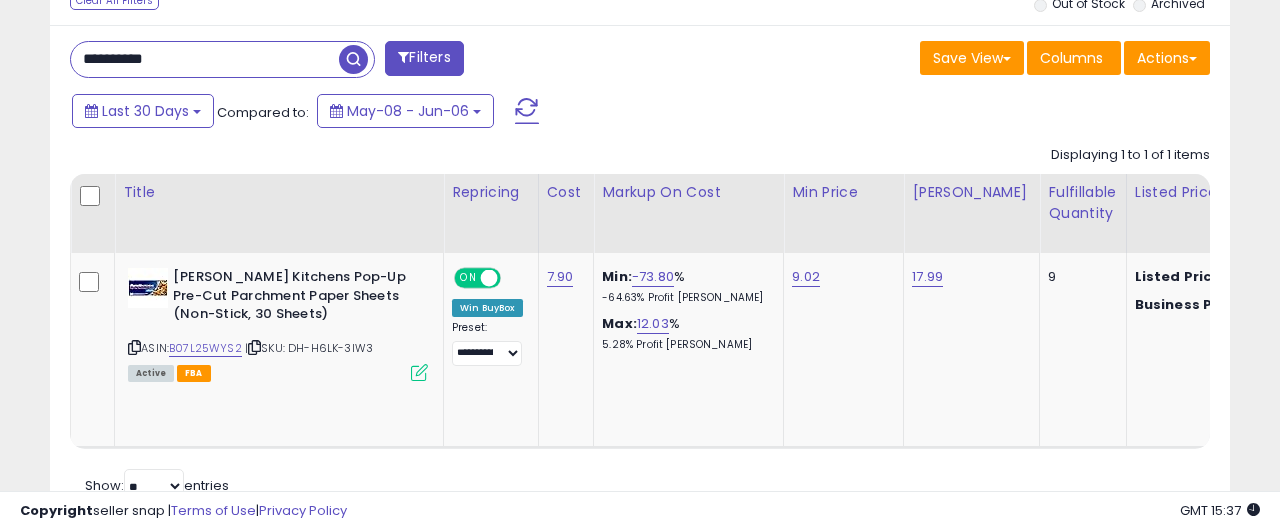 click on "**********" at bounding box center (205, 59) 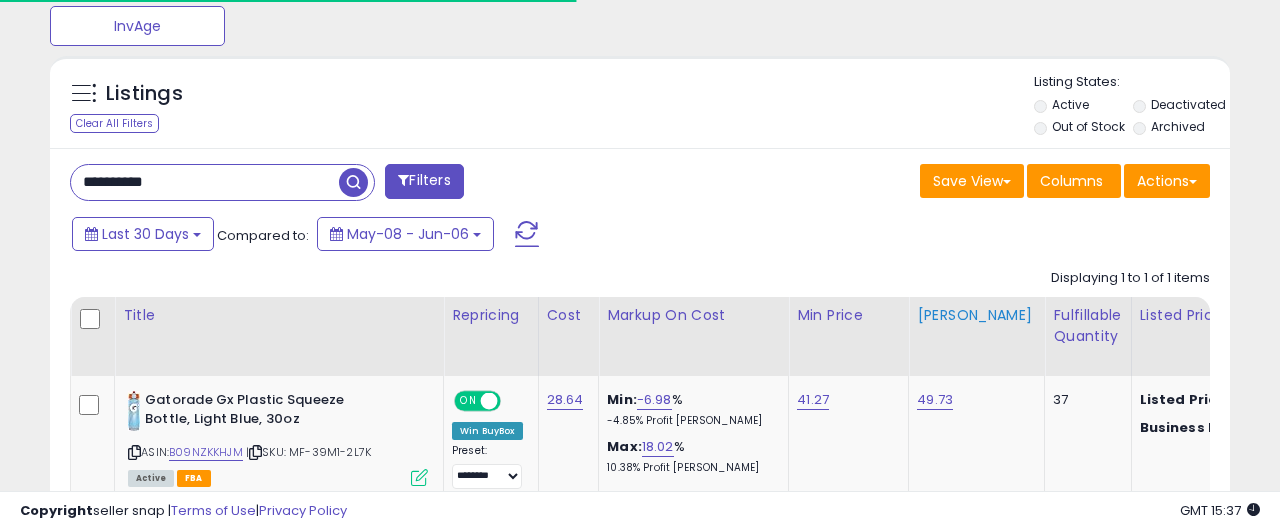 scroll, scrollTop: 920, scrollLeft: 0, axis: vertical 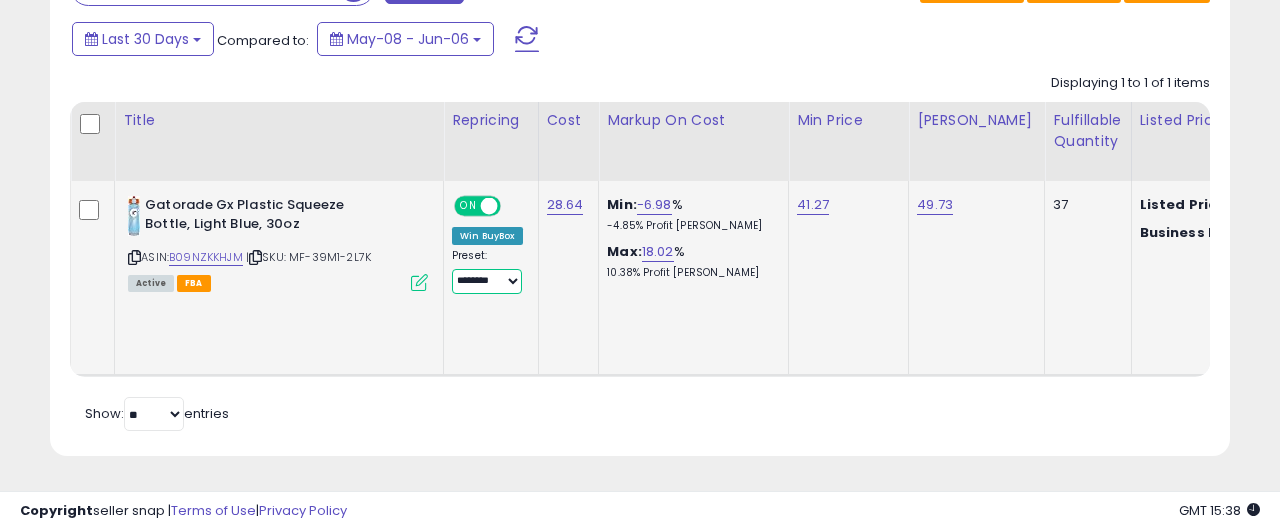 click on "**********" at bounding box center (487, 281) 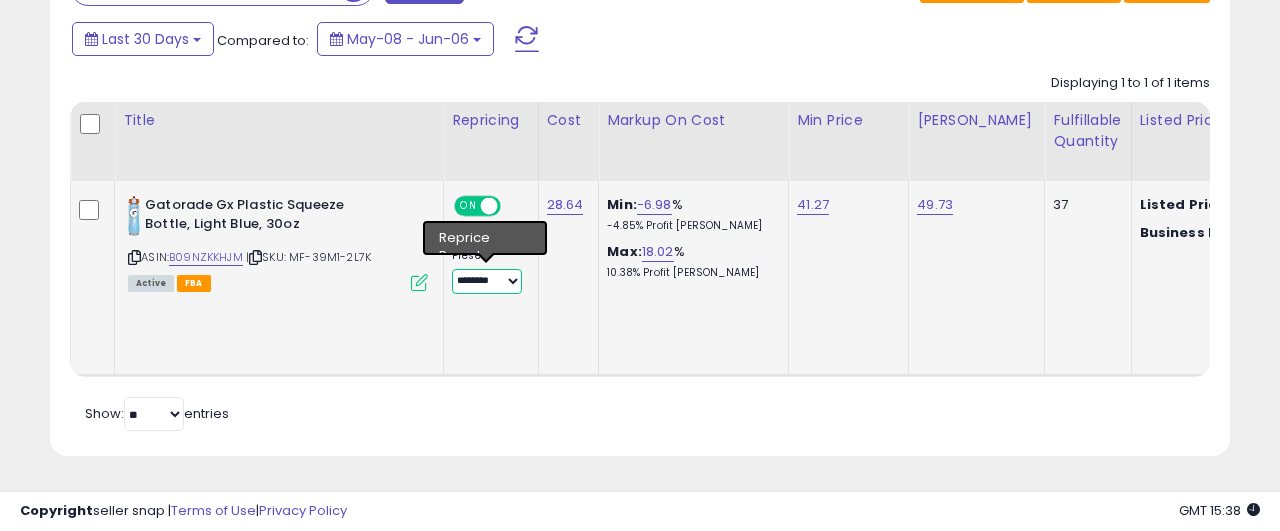 select on "****" 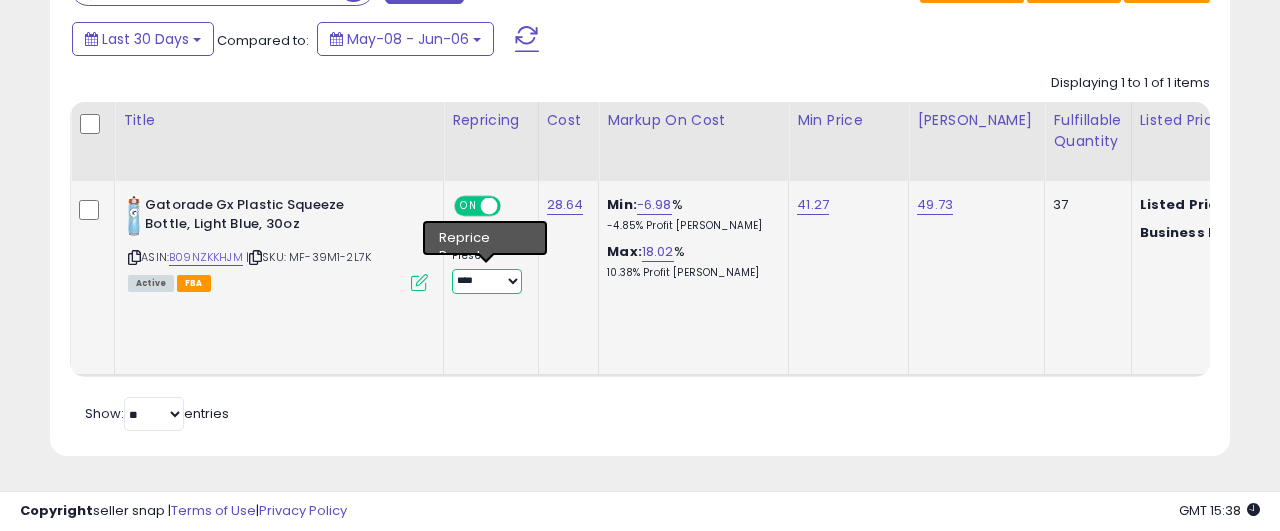 click on "****" at bounding box center [0, 0] 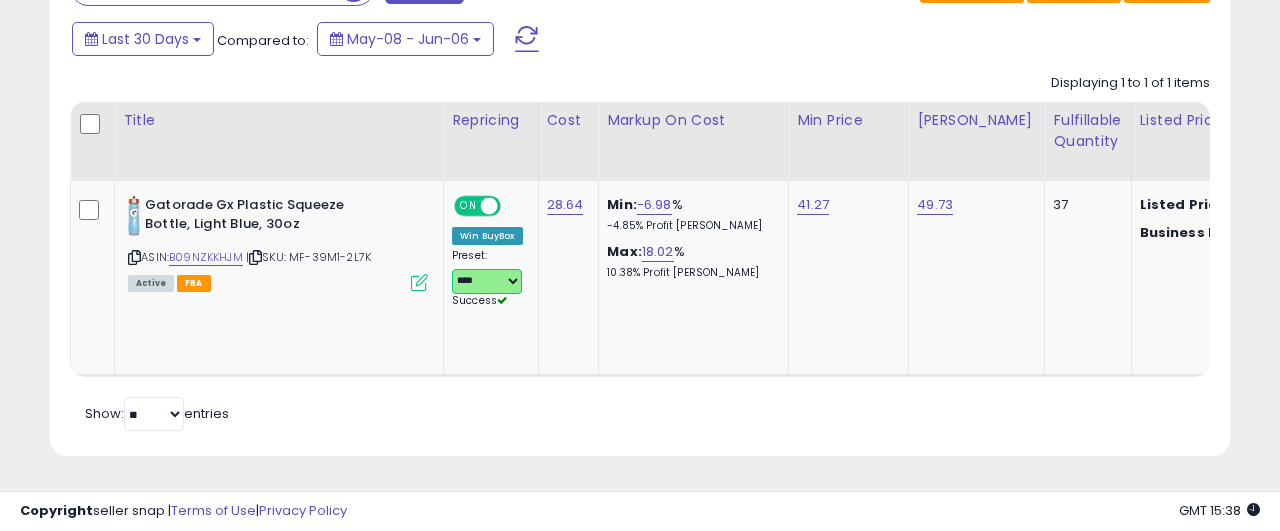 scroll, scrollTop: 716, scrollLeft: 0, axis: vertical 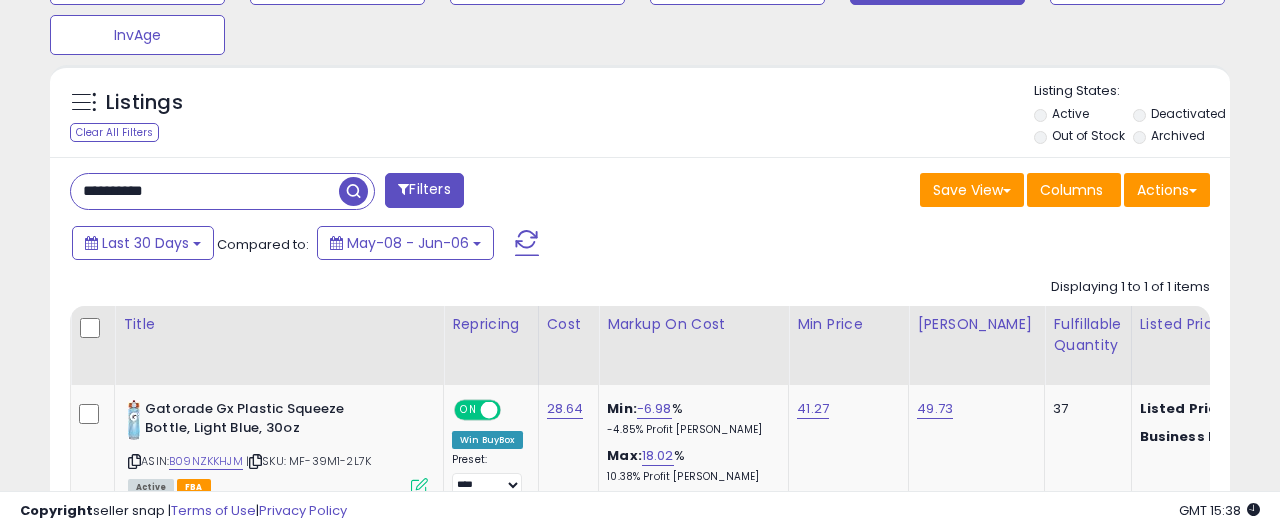 click on "**********" at bounding box center (205, 191) 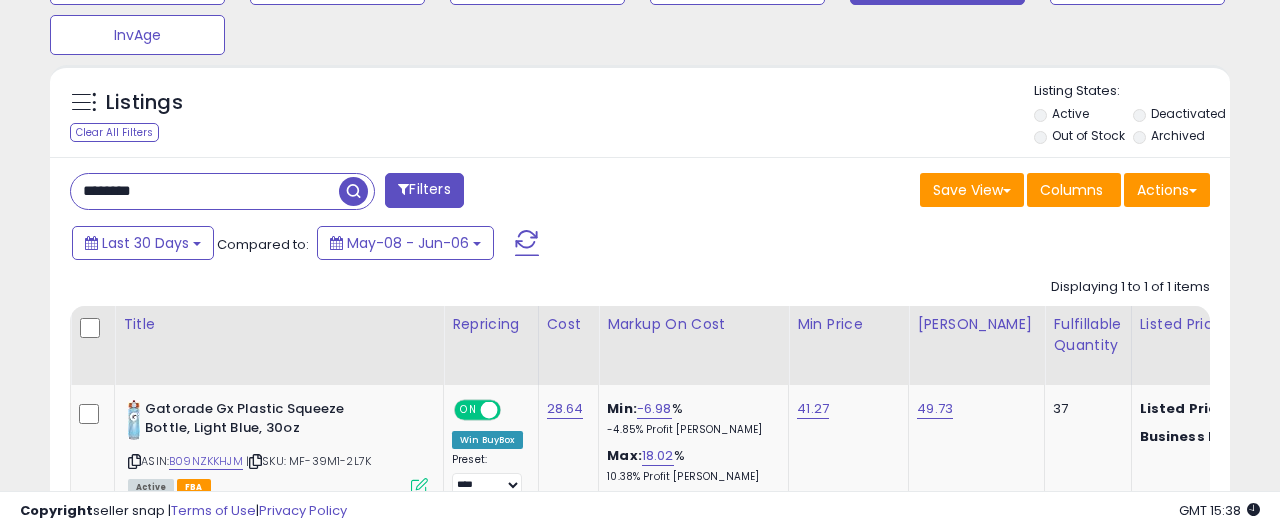 type on "********" 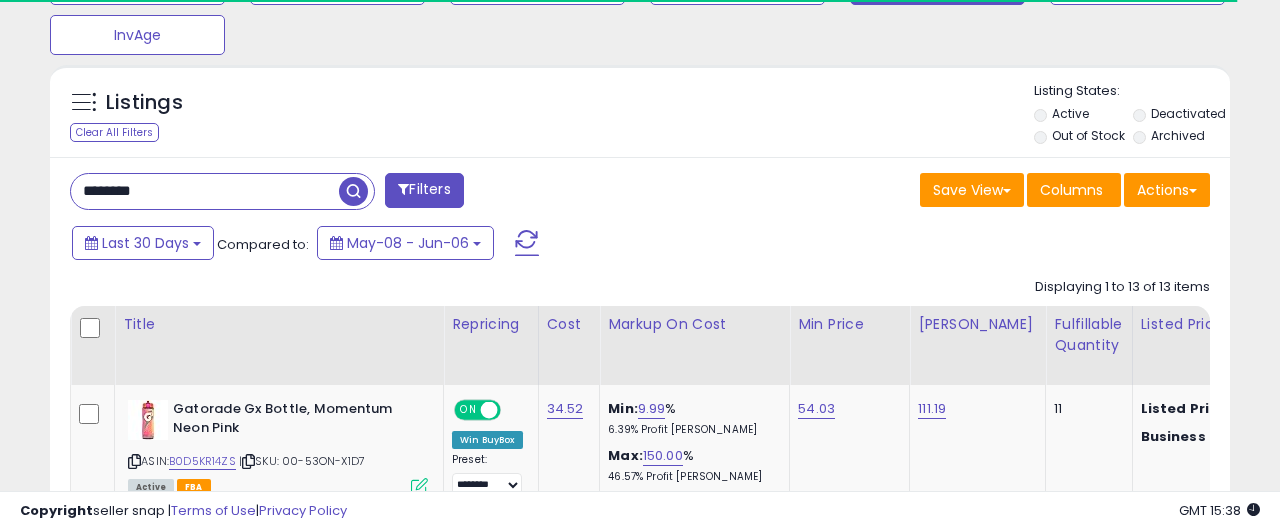 scroll, scrollTop: 920, scrollLeft: 0, axis: vertical 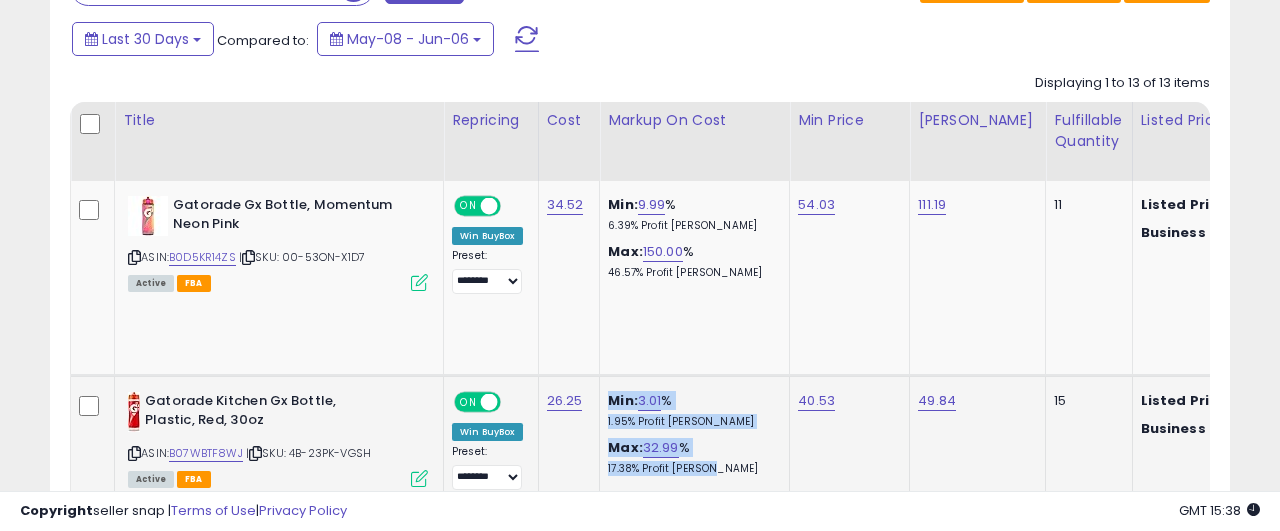 drag, startPoint x: 585, startPoint y: 486, endPoint x: 754, endPoint y: 492, distance: 169.10648 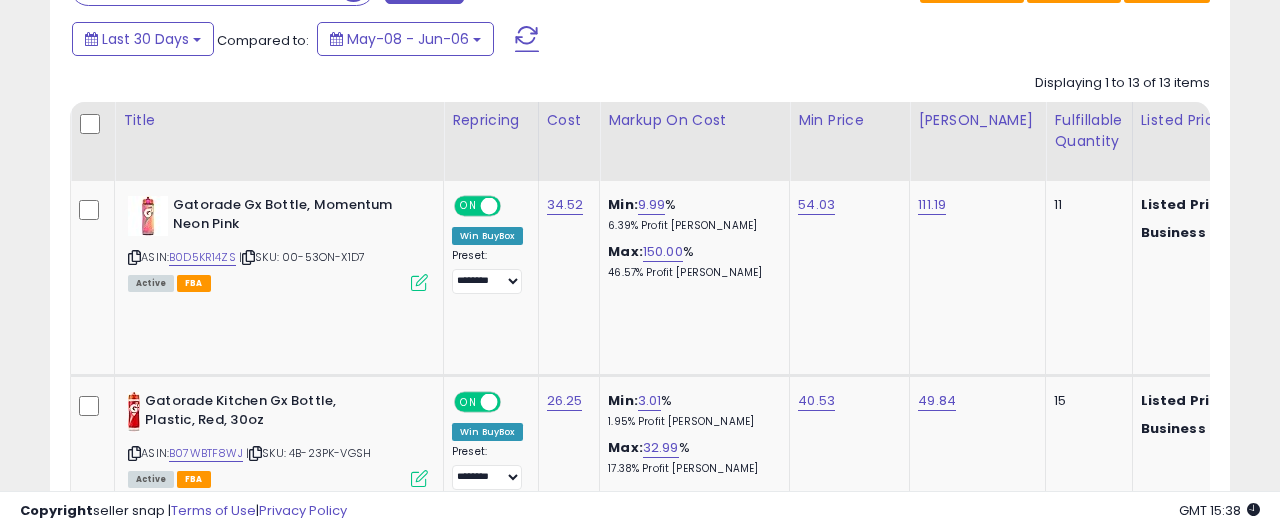 drag, startPoint x: 734, startPoint y: 61, endPoint x: 705, endPoint y: 166, distance: 108.93117 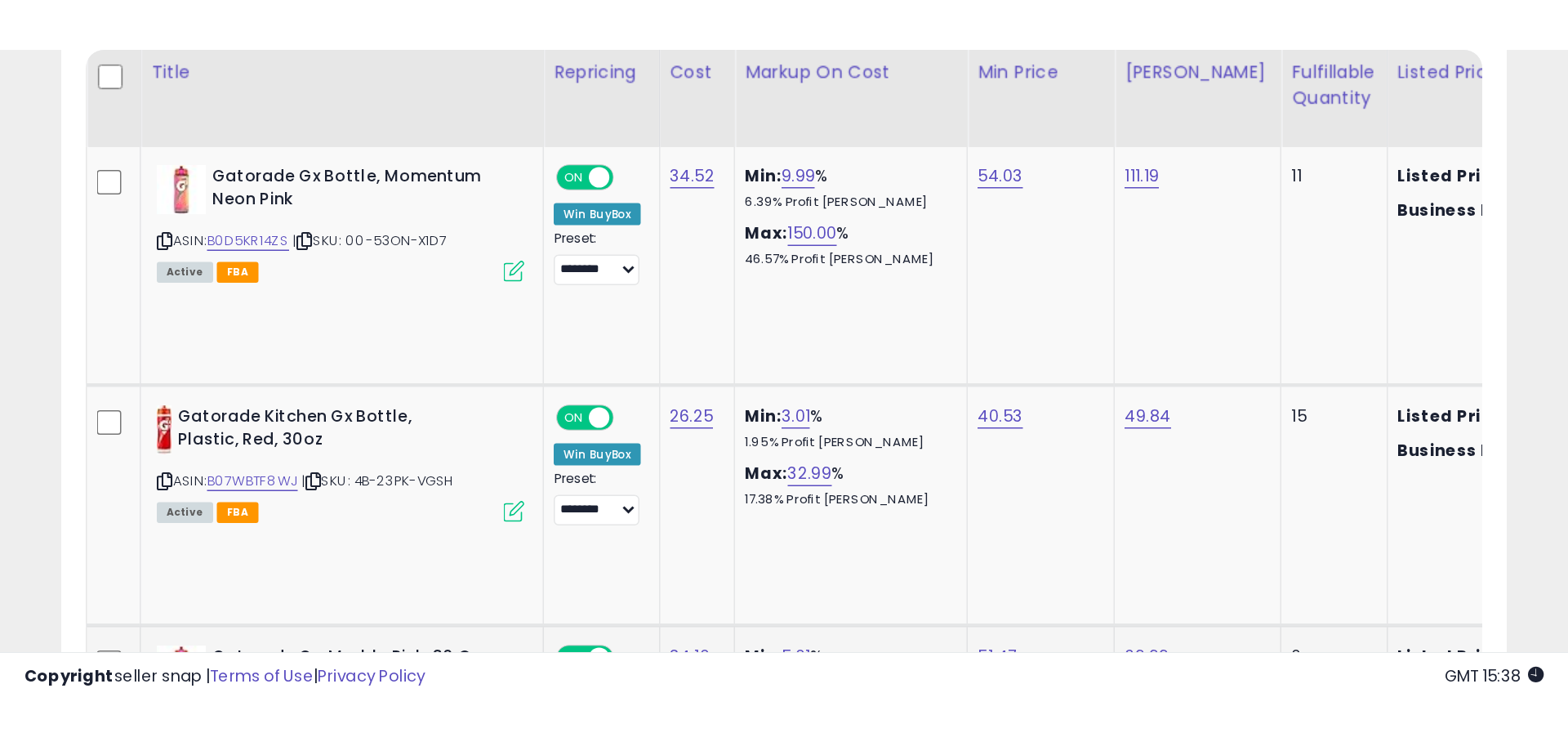 scroll, scrollTop: 668, scrollLeft: 0, axis: vertical 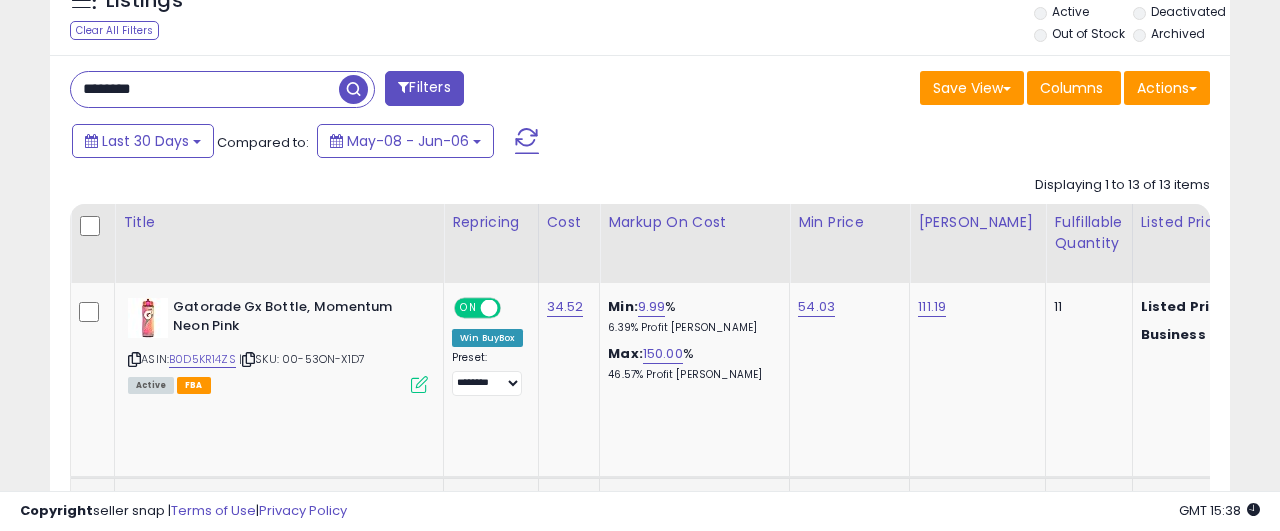 drag, startPoint x: 446, startPoint y: 480, endPoint x: 662, endPoint y: 510, distance: 218.07338 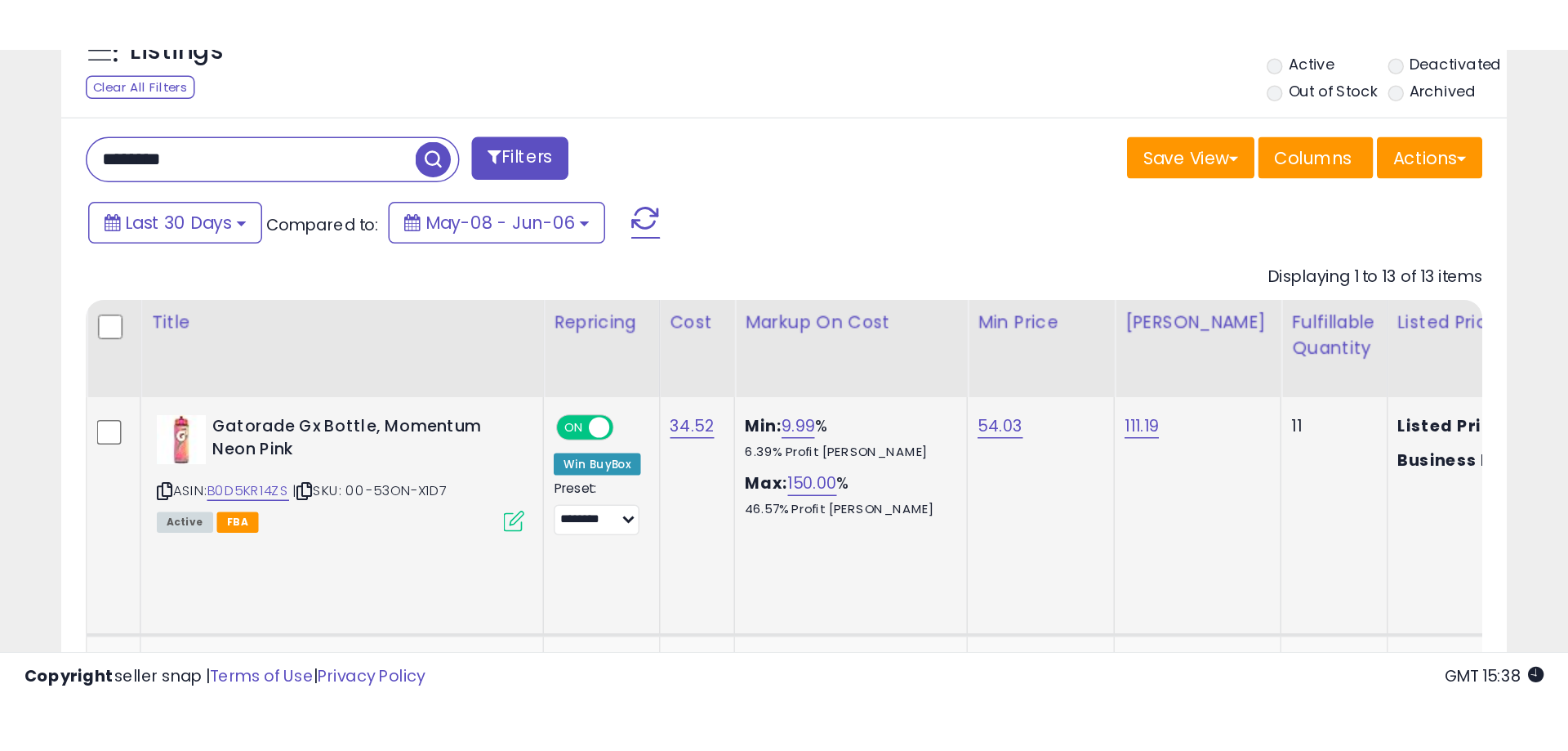 scroll, scrollTop: 816858, scrollLeft: 815804, axis: both 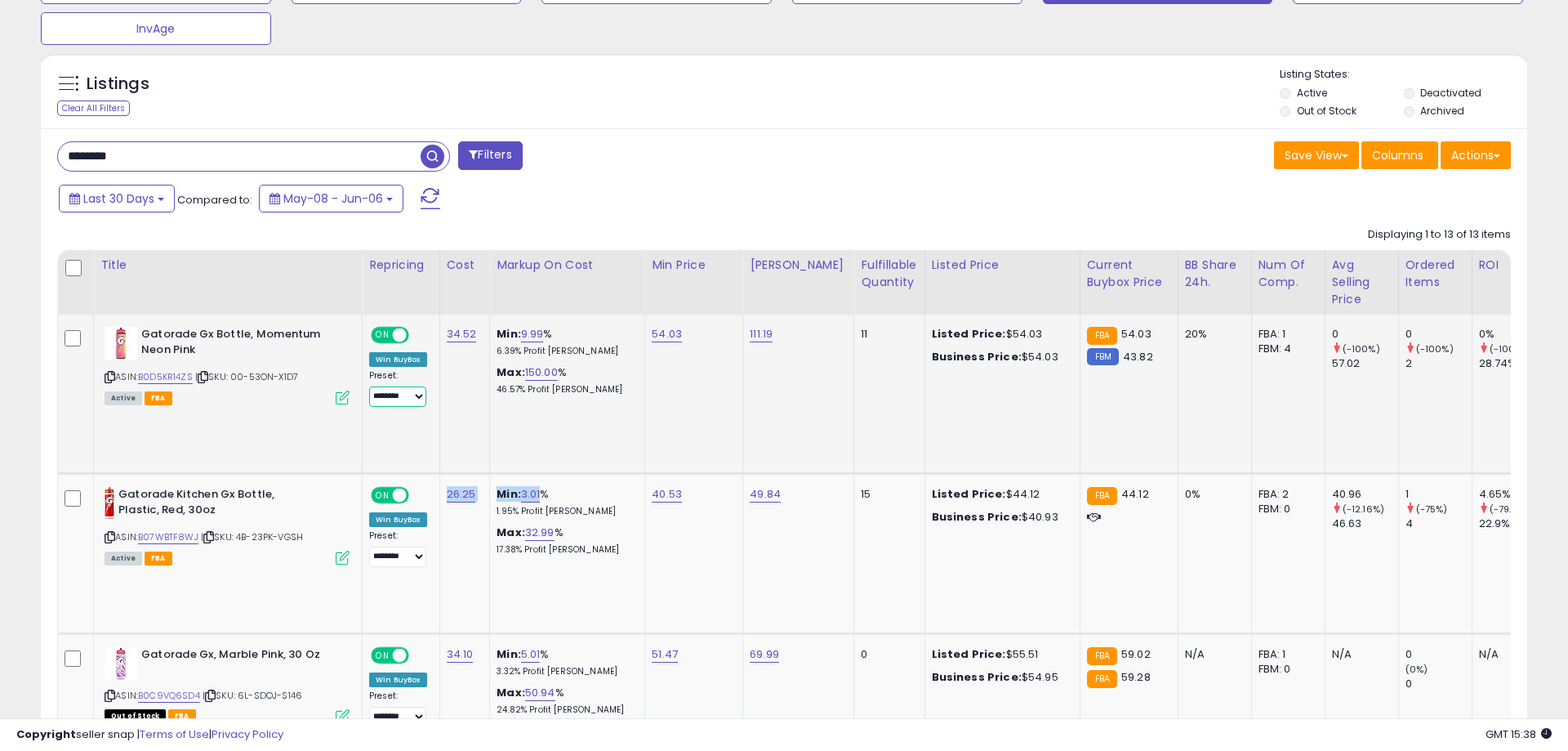 click on "**********" at bounding box center [398, 396] 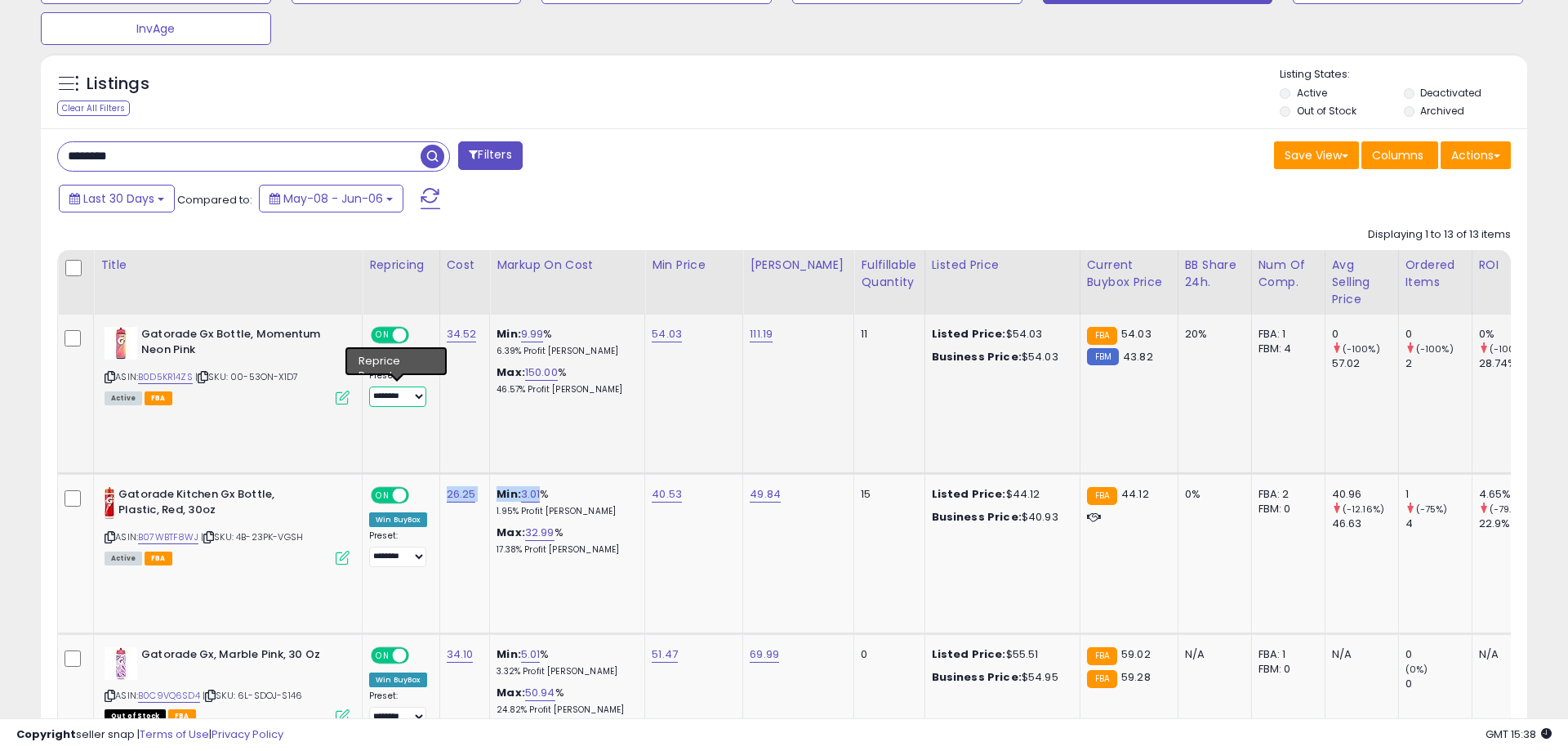 select on "****" 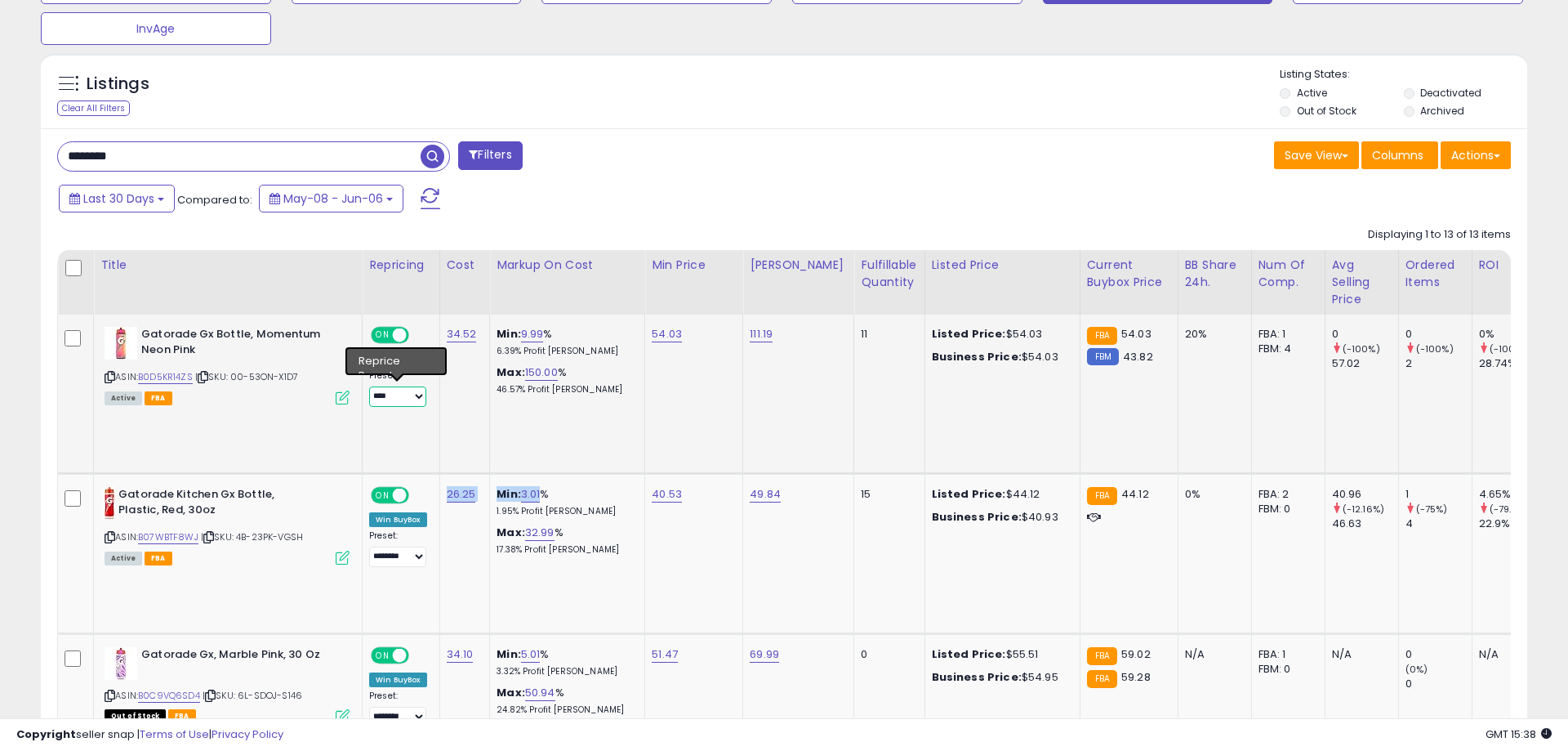 click on "****" at bounding box center [0, 0] 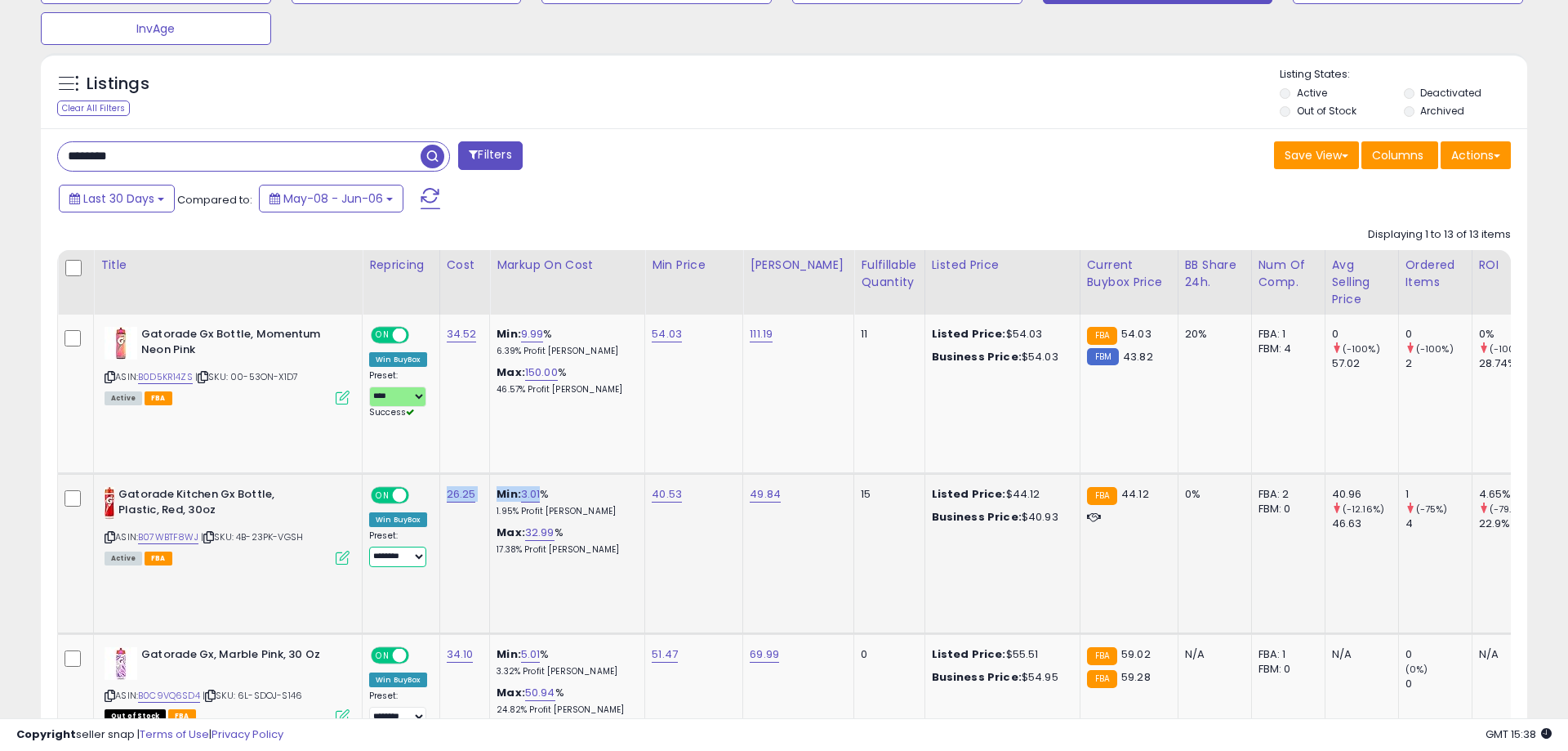 click on "**********" at bounding box center [398, 557] 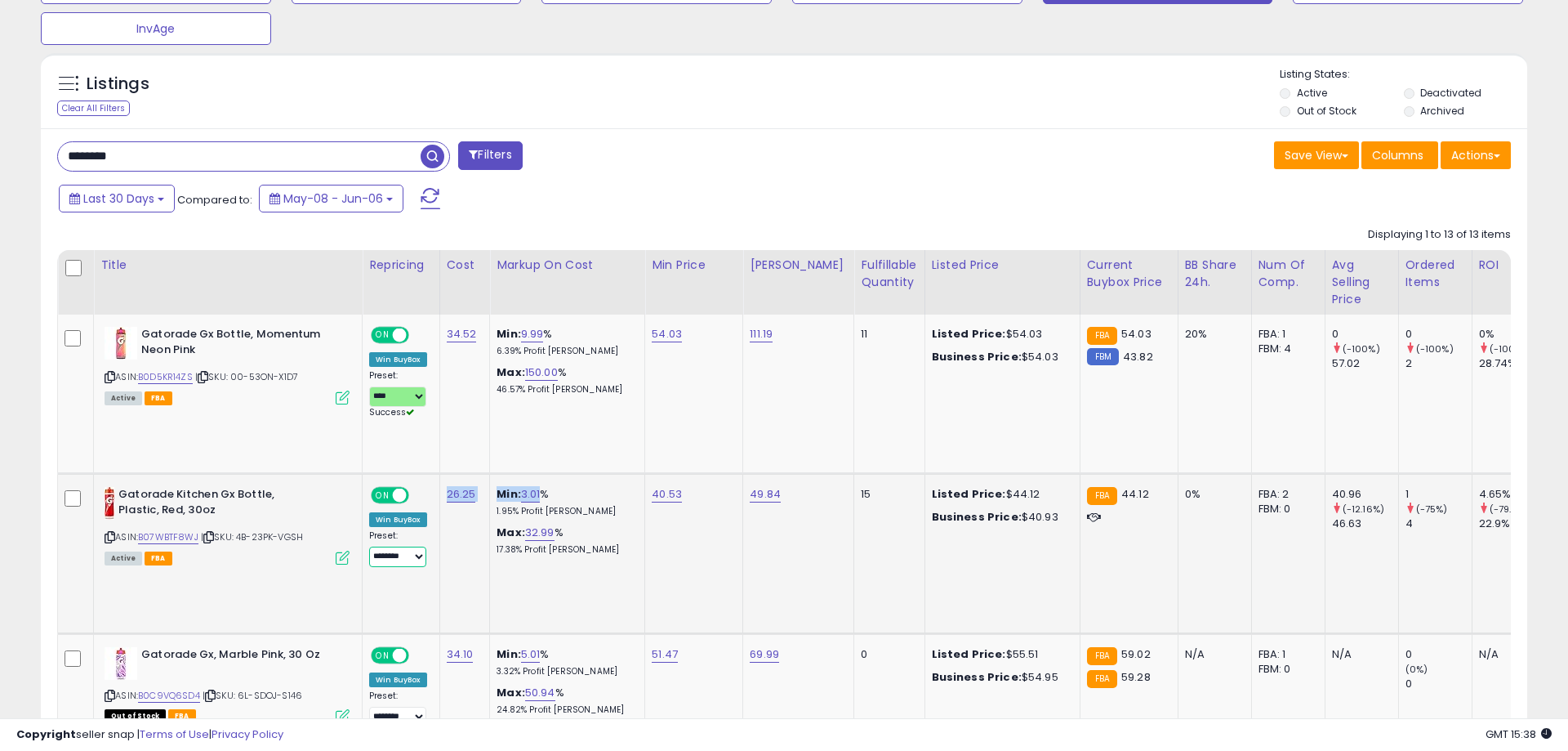 select on "****" 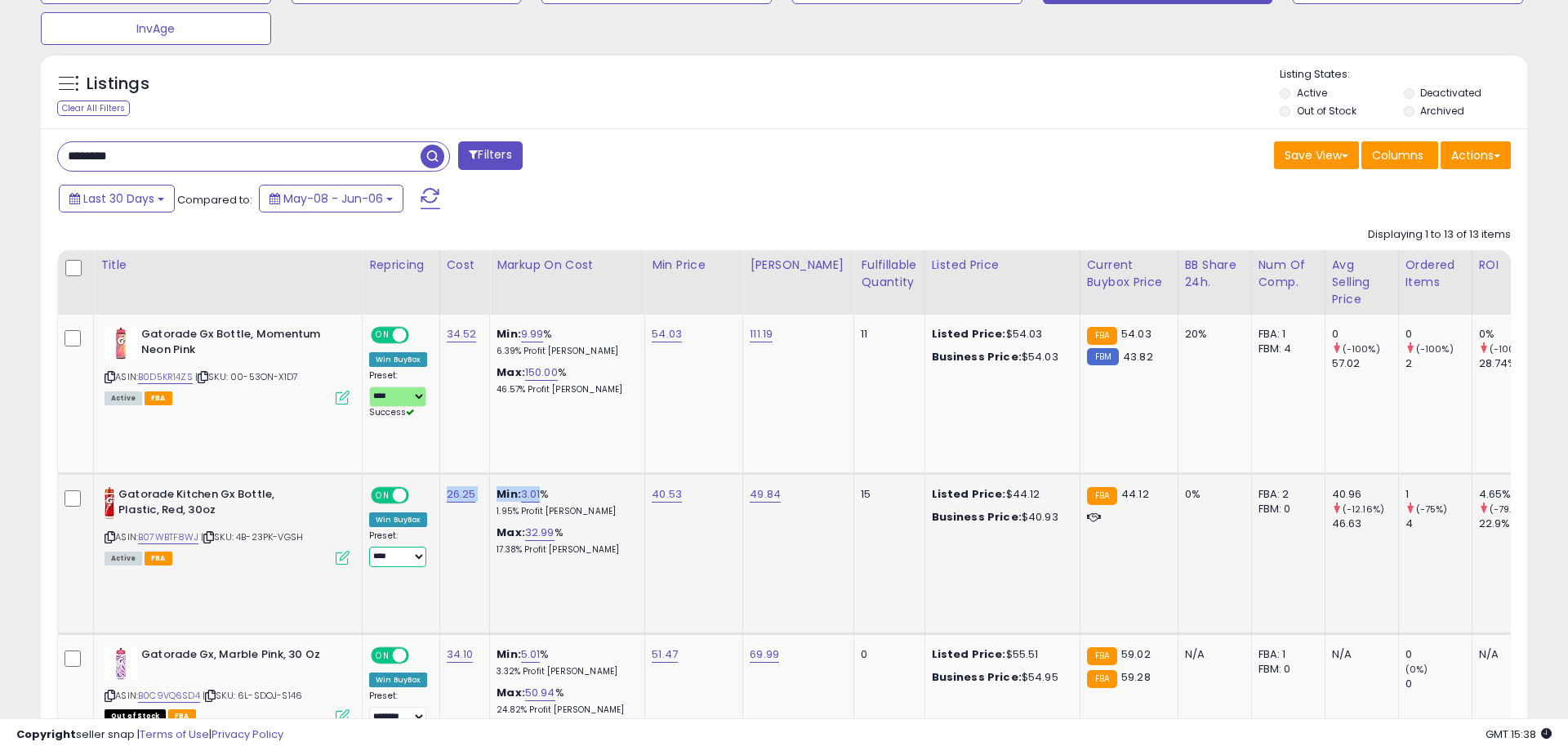click on "****" at bounding box center (0, 0) 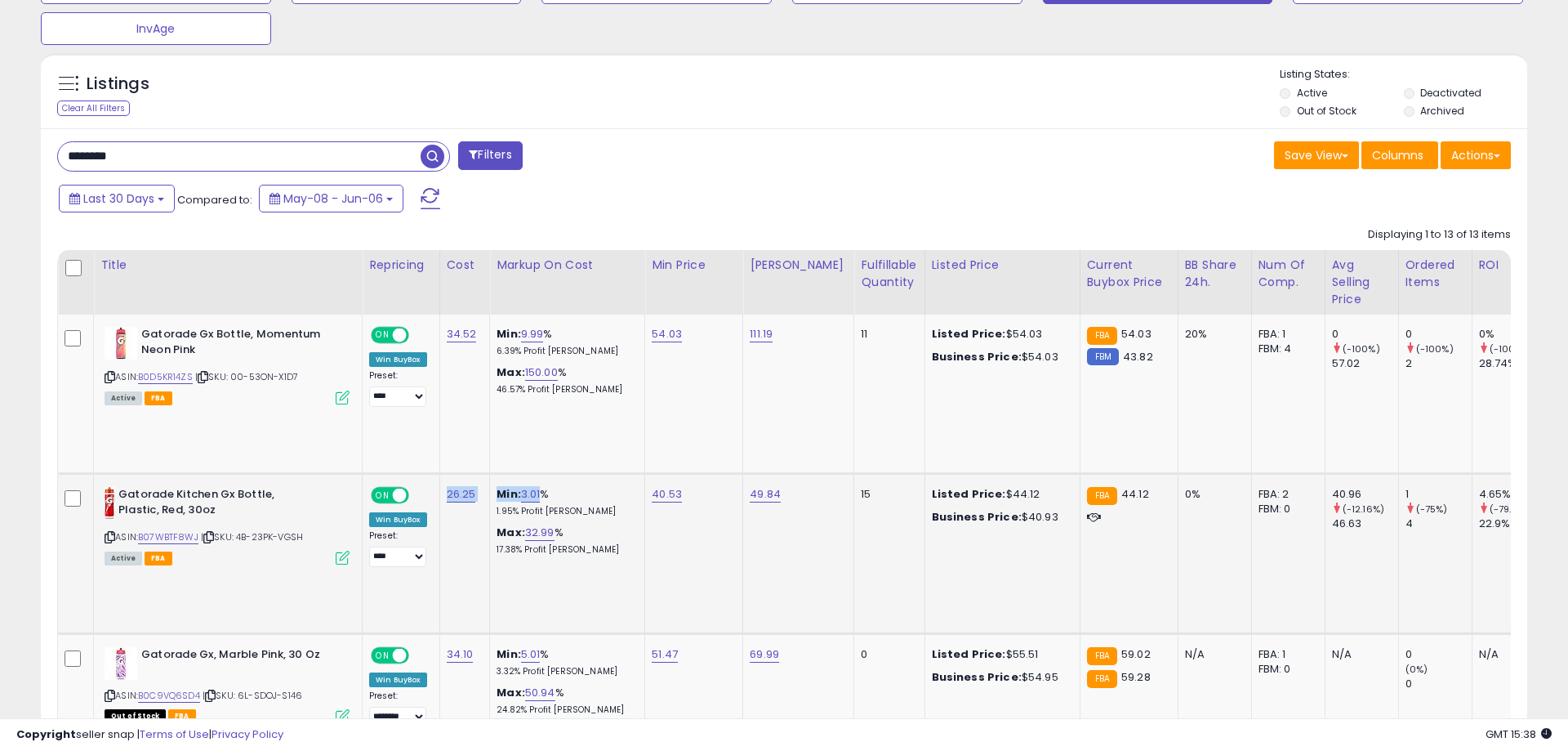 click on "40.53" 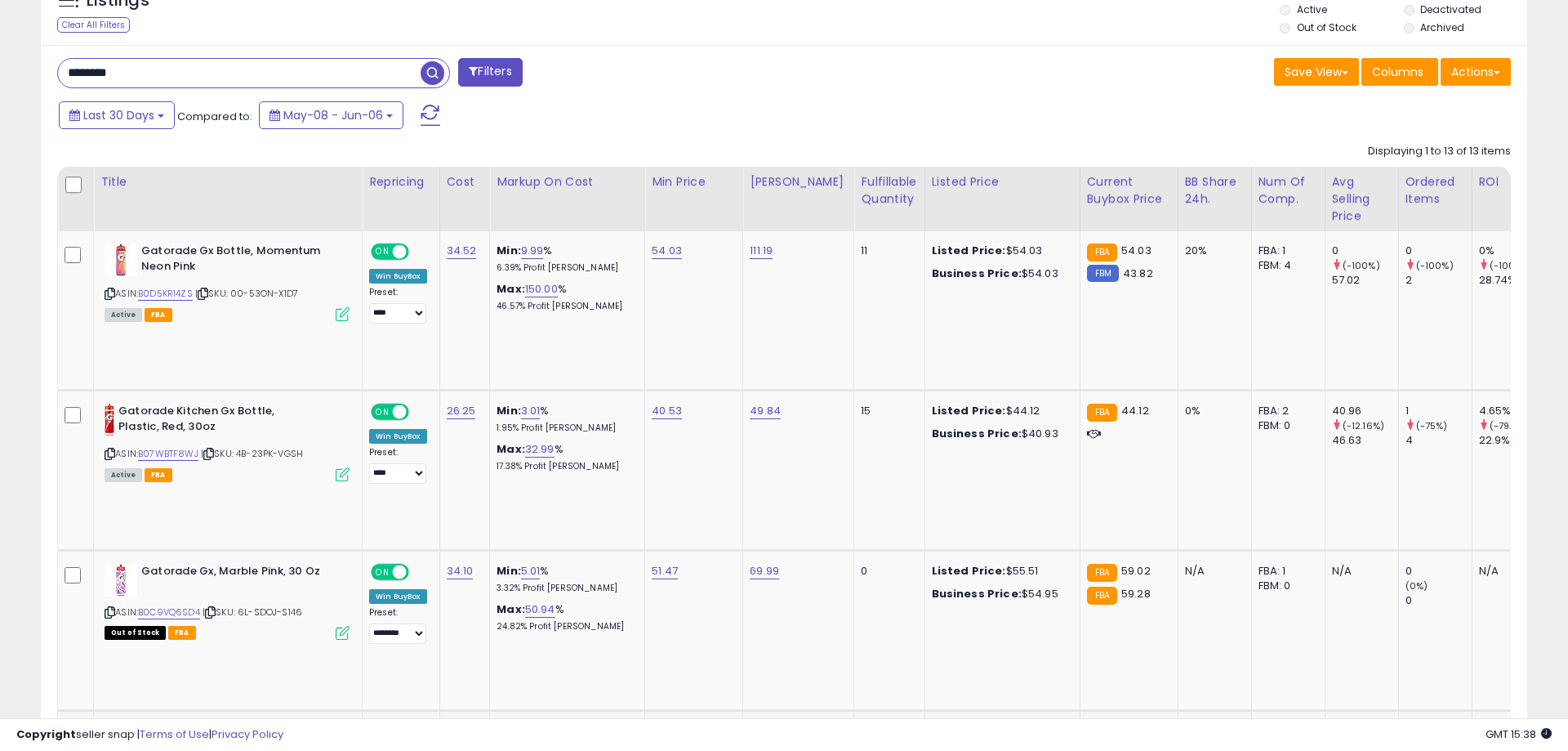 scroll, scrollTop: 835, scrollLeft: 0, axis: vertical 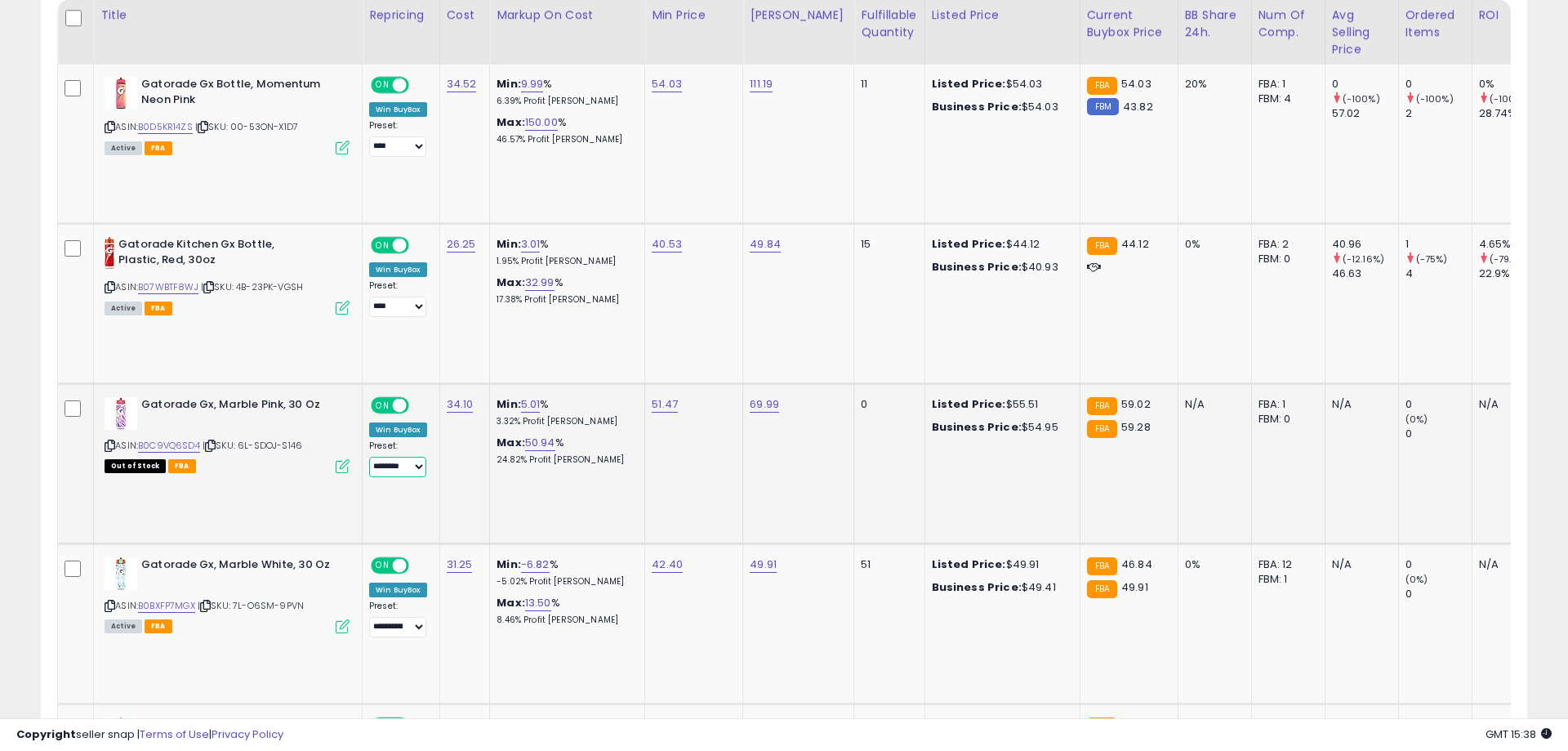 click on "**********" at bounding box center (398, 467) 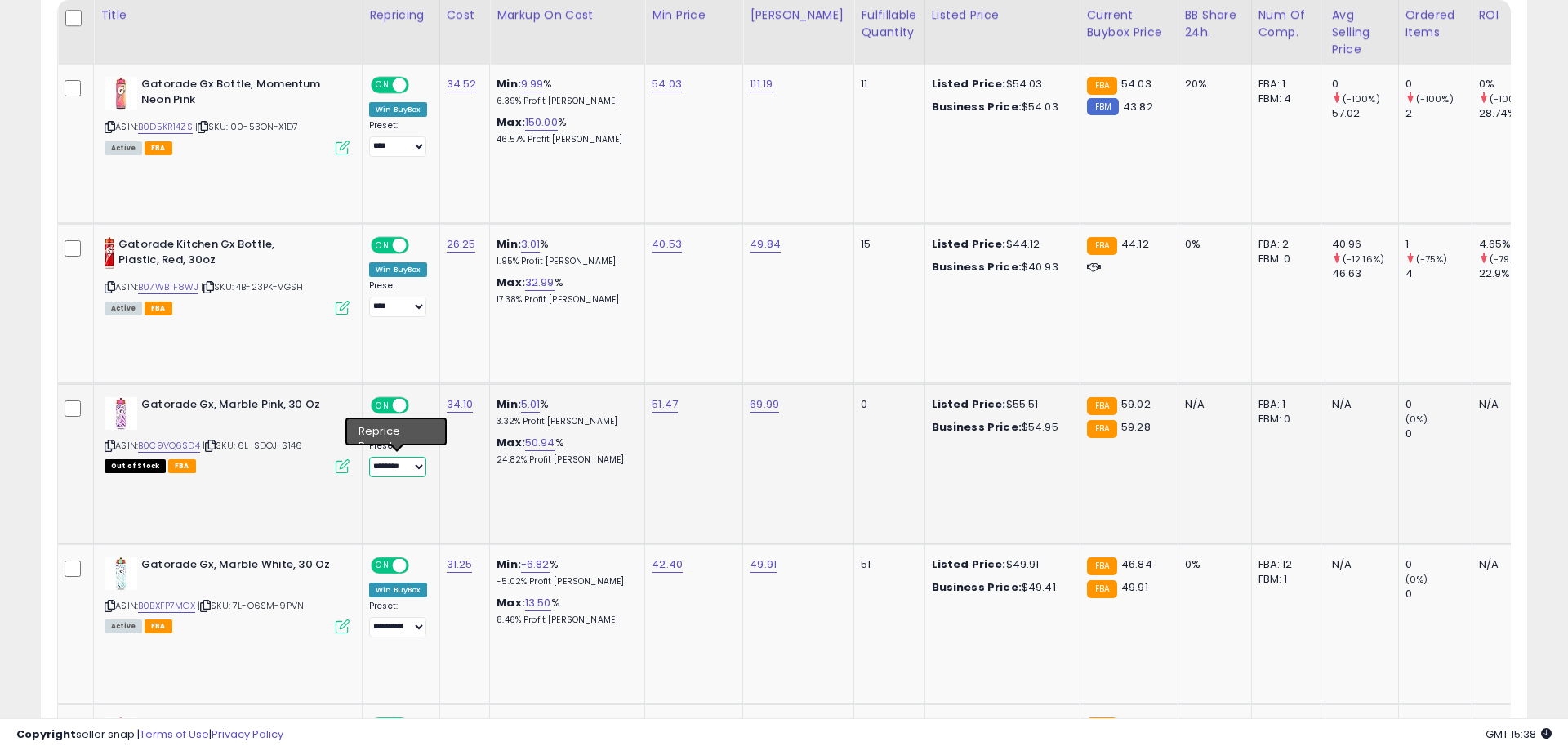 select on "****" 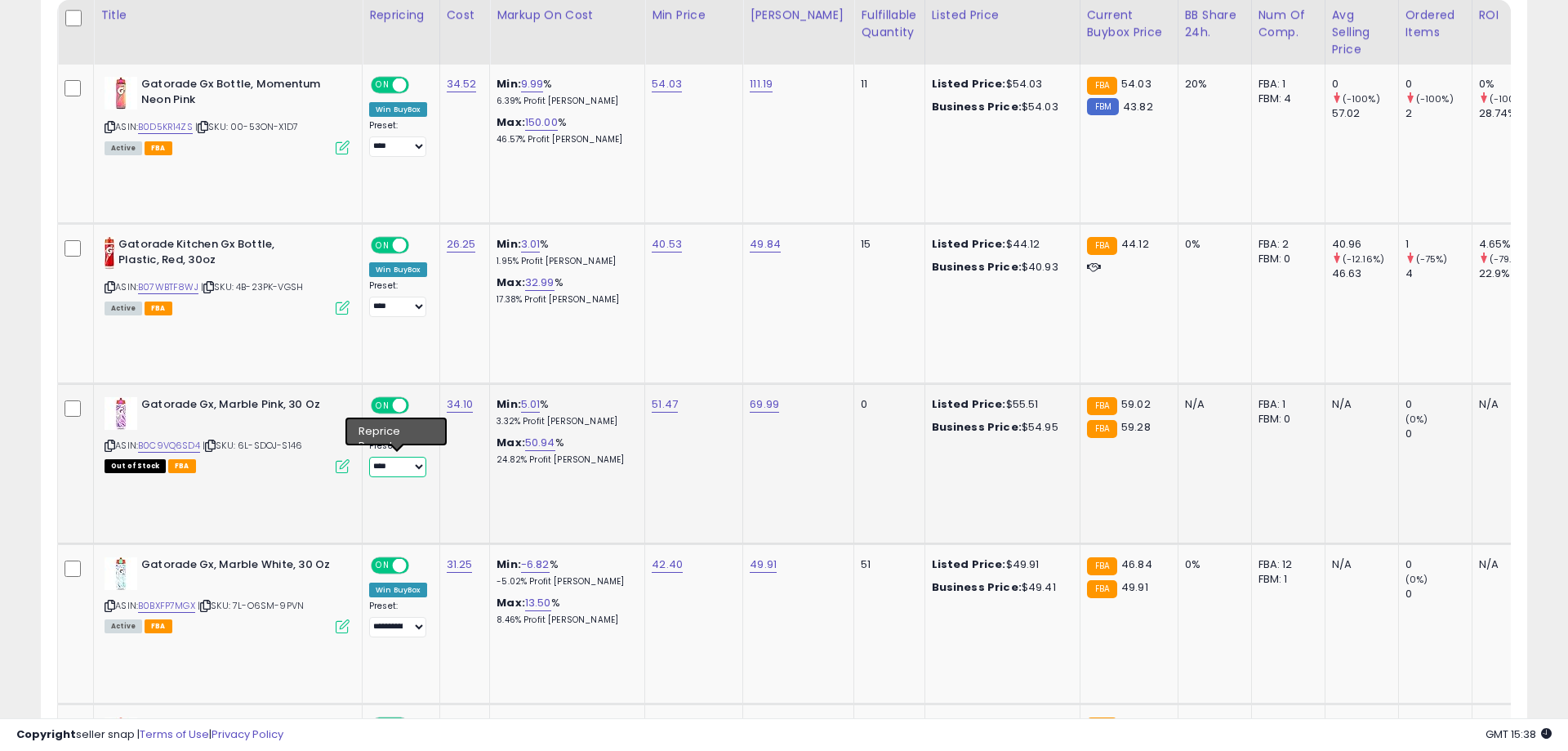 click on "****" at bounding box center [0, 0] 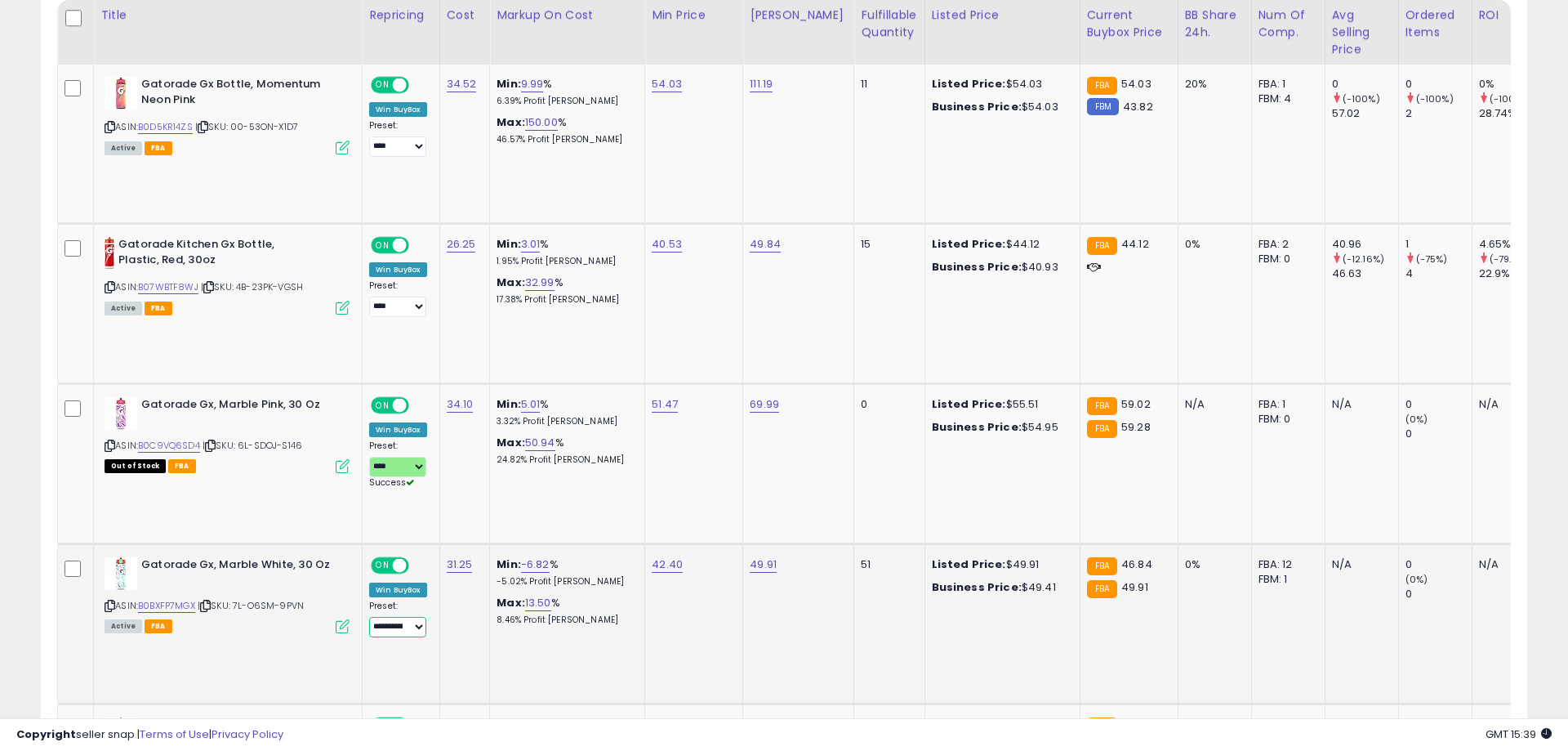 click on "**********" at bounding box center (398, 627) 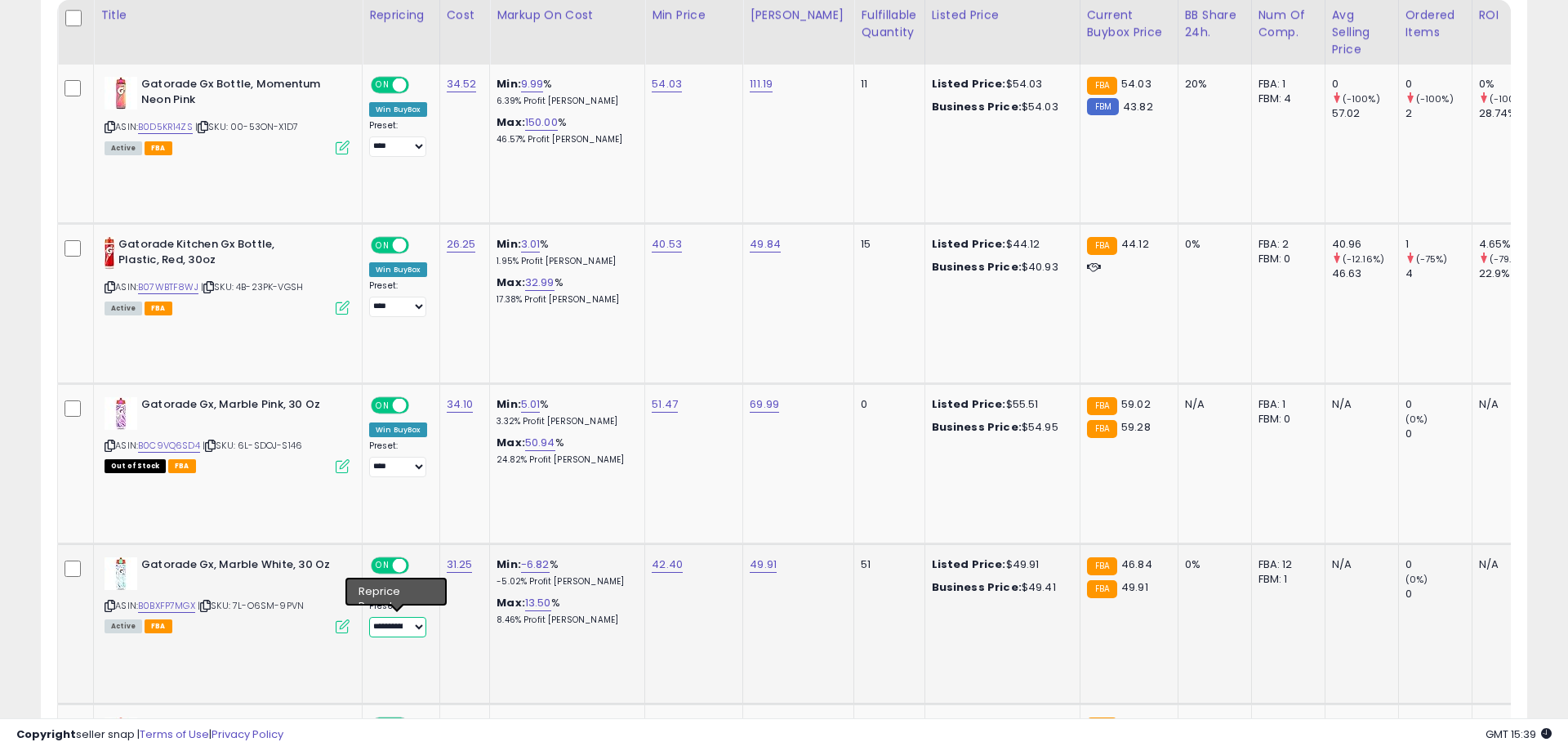 select on "****" 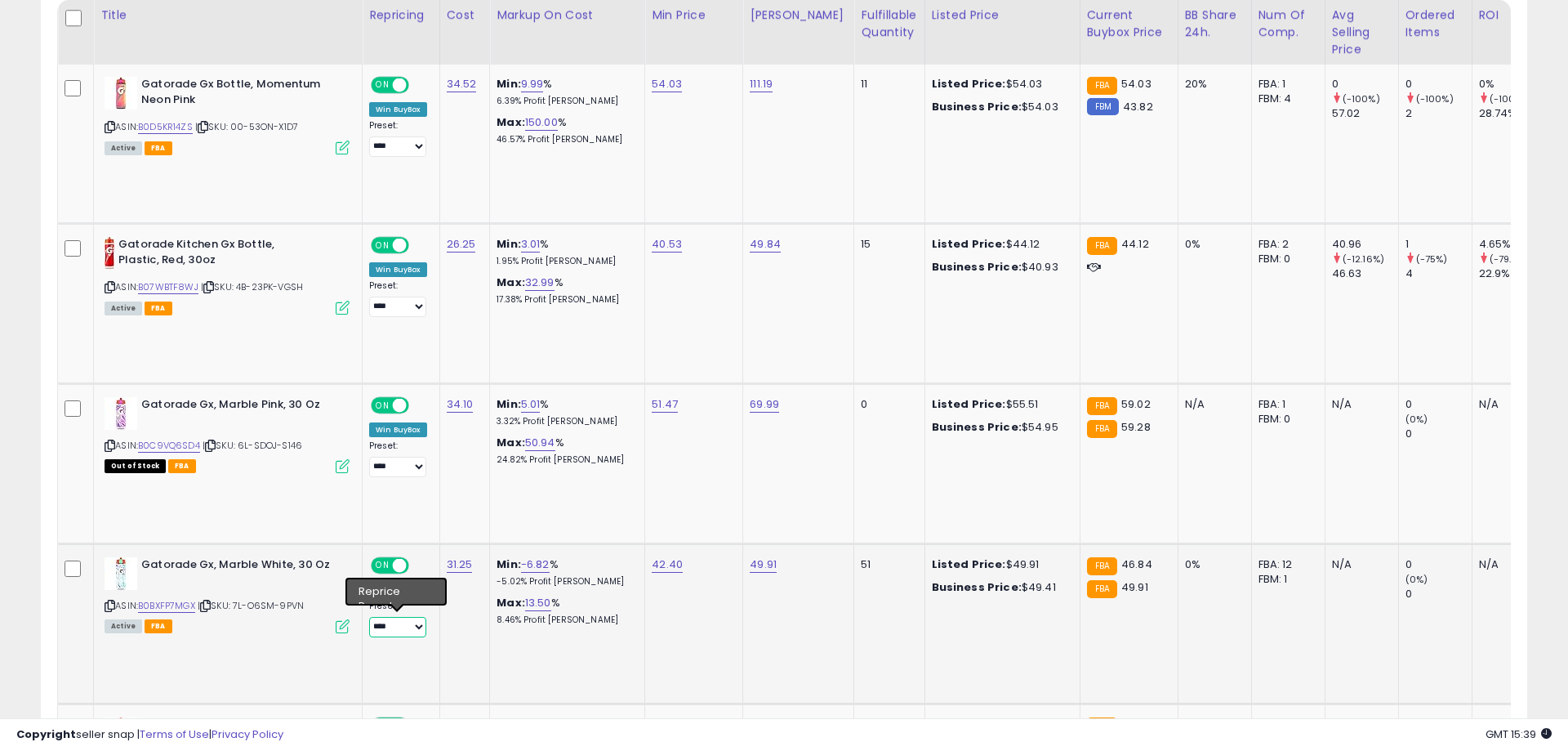 click on "****" at bounding box center [0, 0] 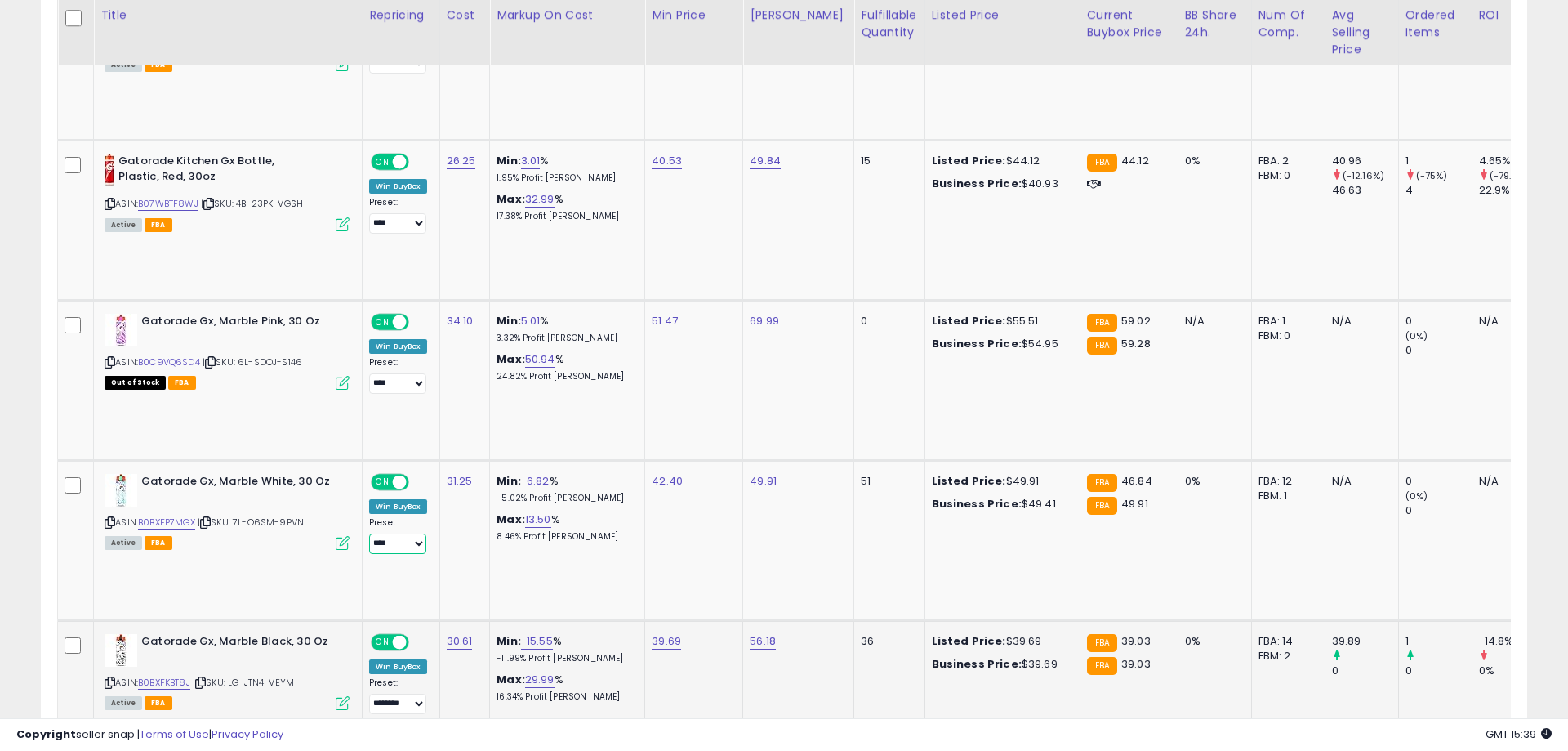 scroll, scrollTop: 1002, scrollLeft: 0, axis: vertical 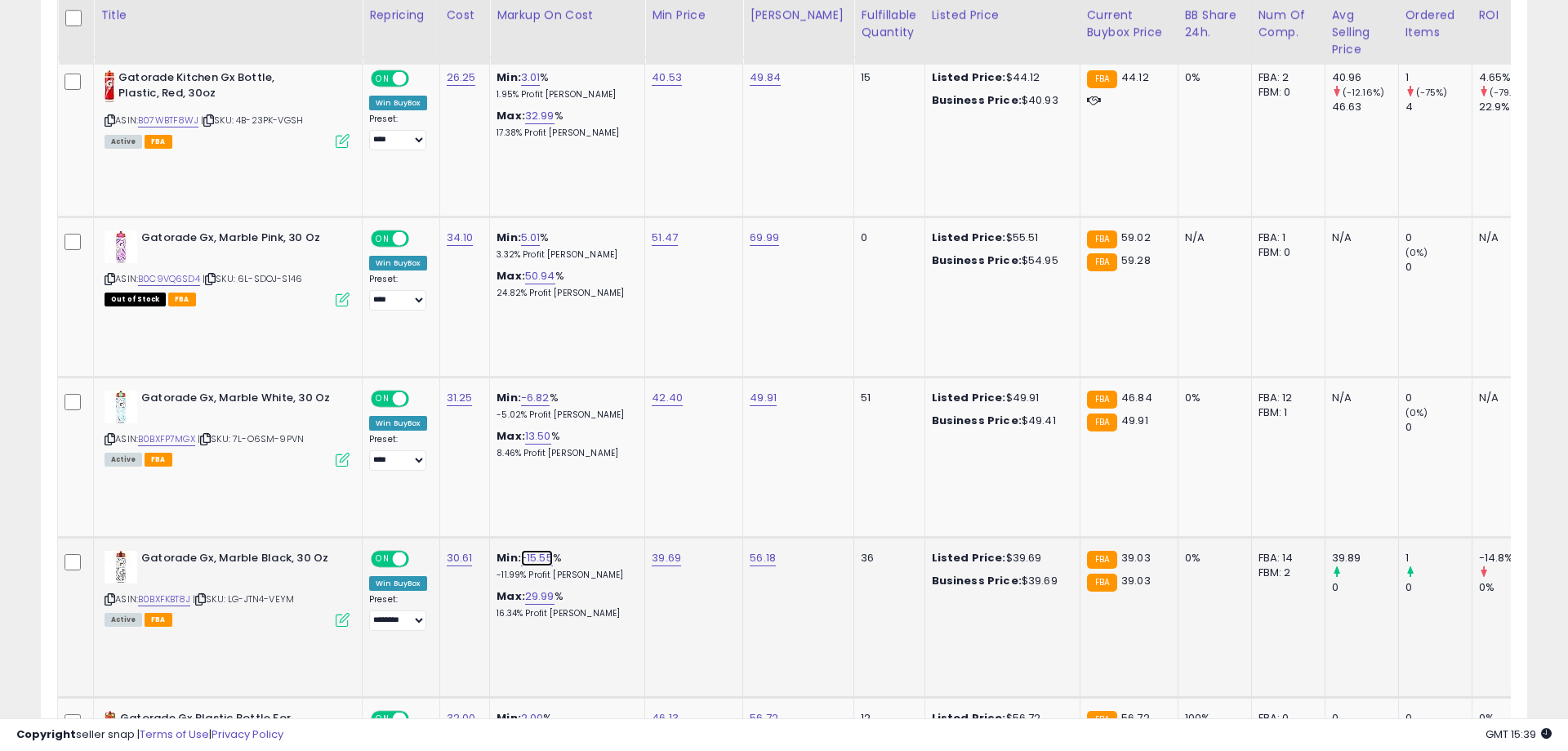 click on "-15.55" at bounding box center [537, 558] 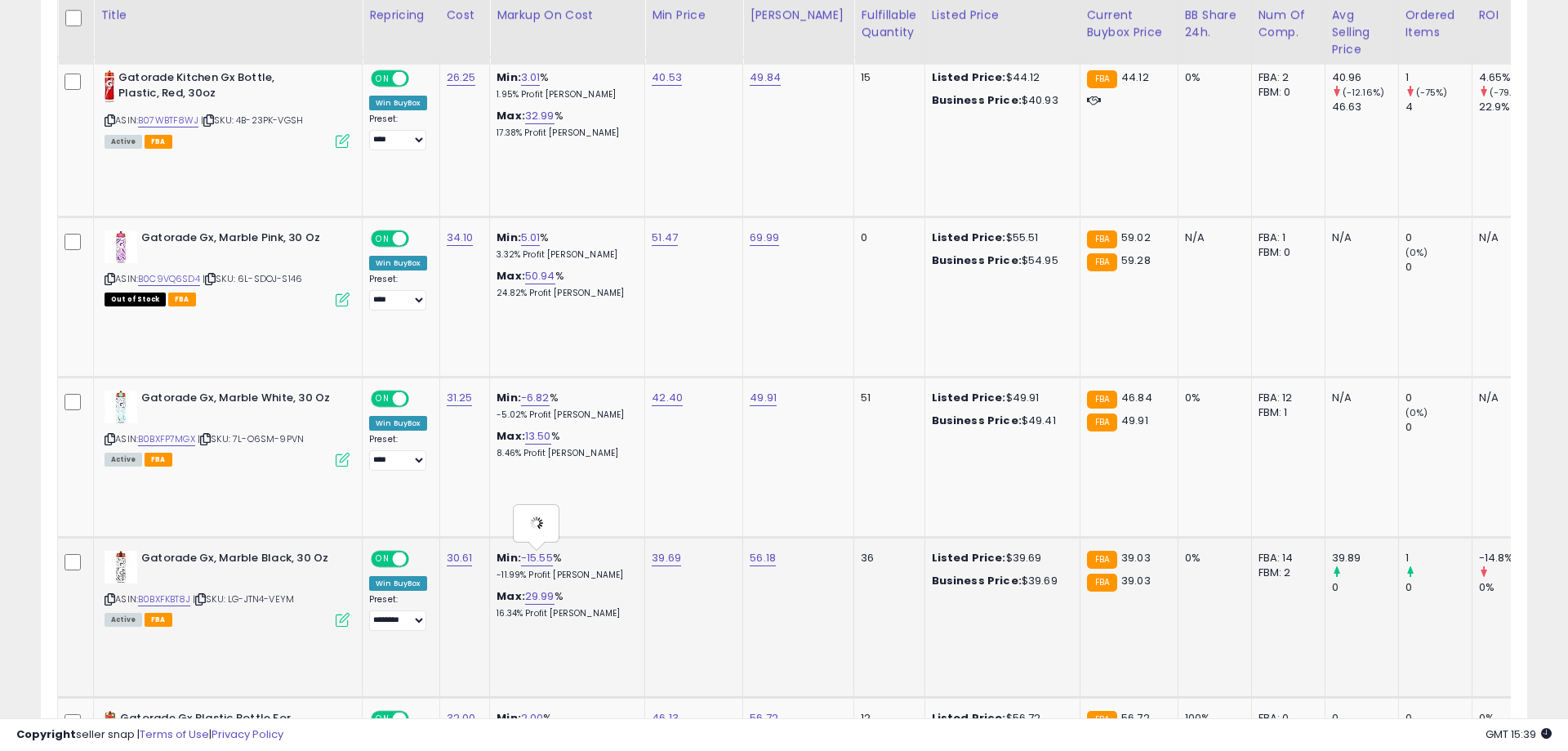 type on "******" 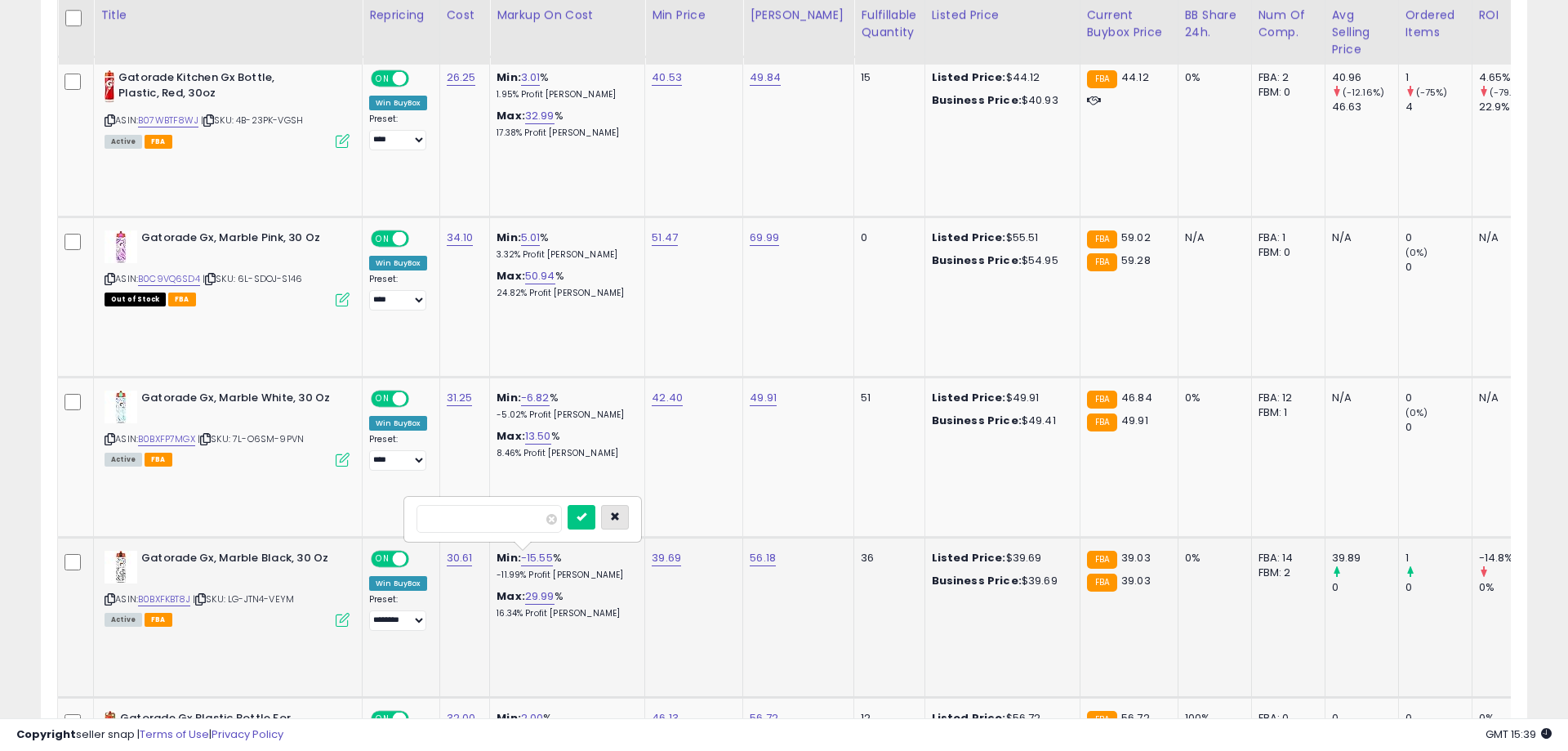 click at bounding box center (615, 516) 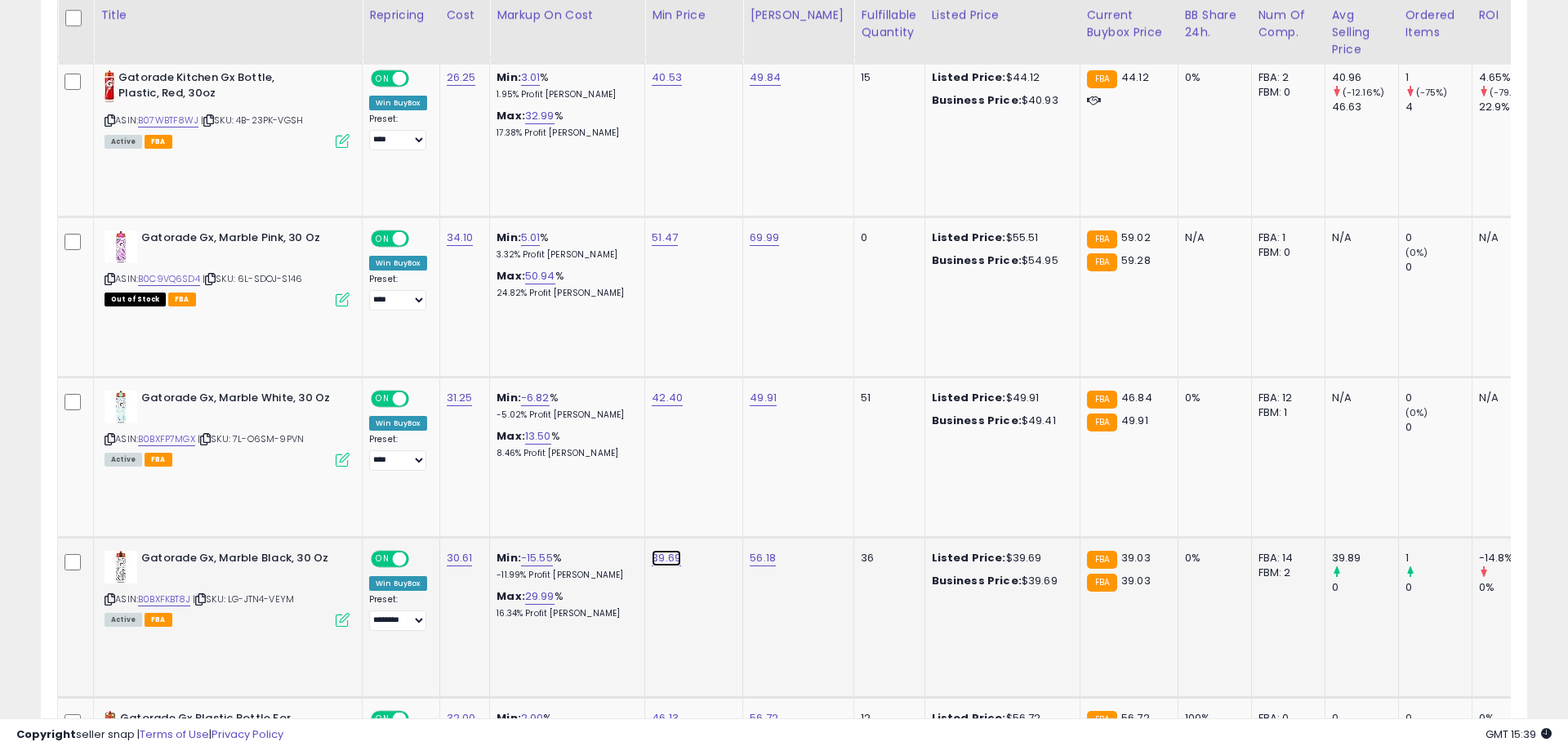 click on "39.69" at bounding box center [666, -83] 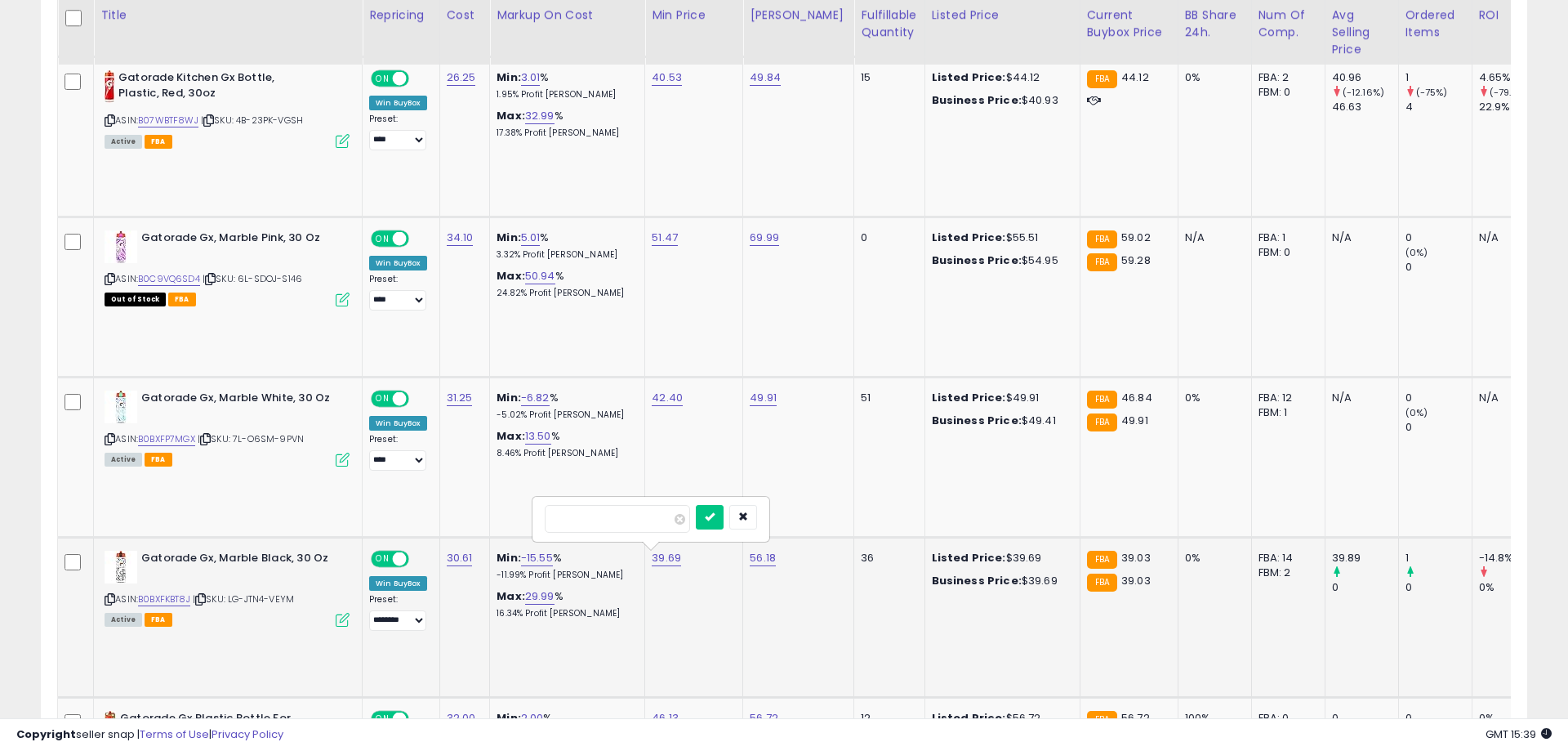 click on "*****" at bounding box center [617, 519] 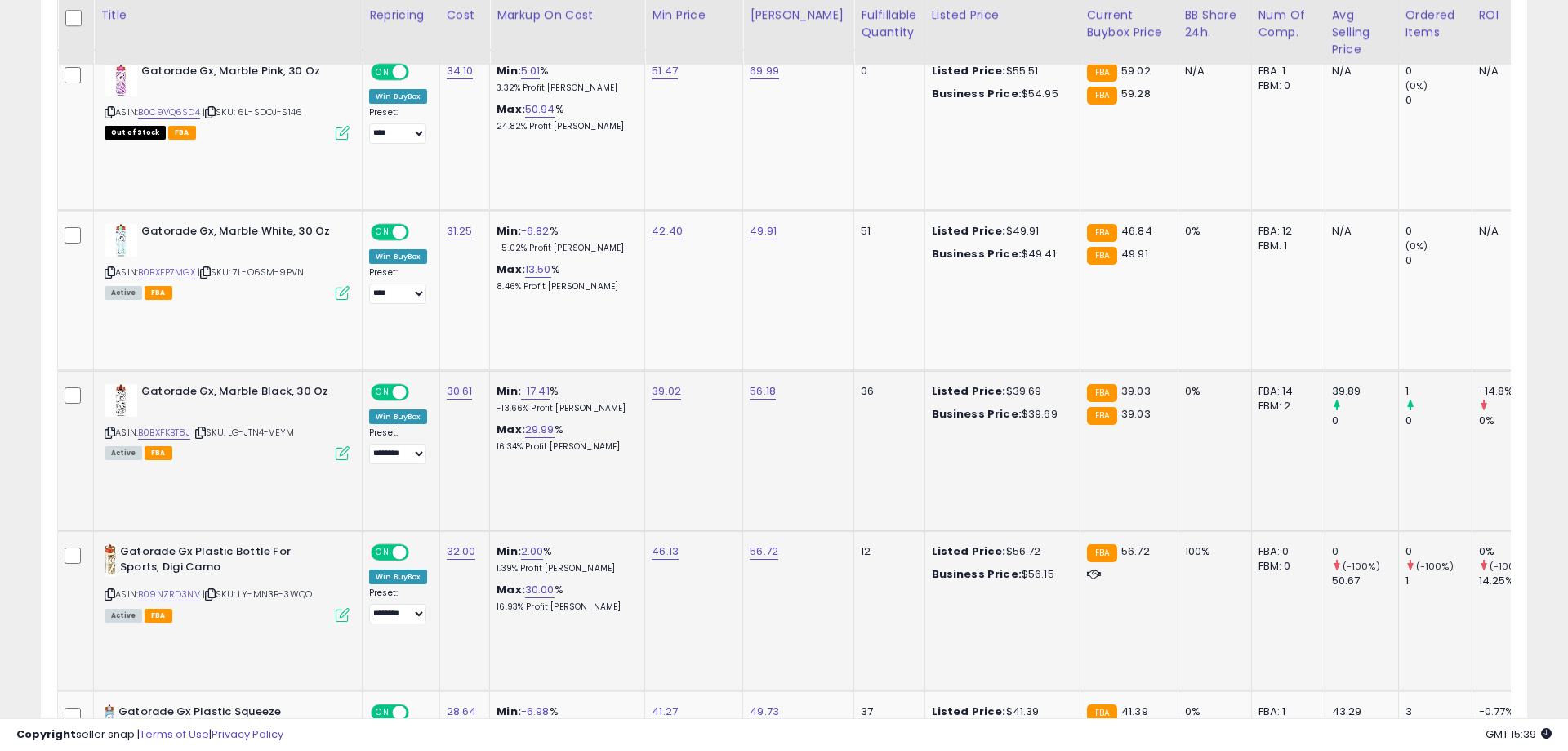 scroll, scrollTop: 1252, scrollLeft: 0, axis: vertical 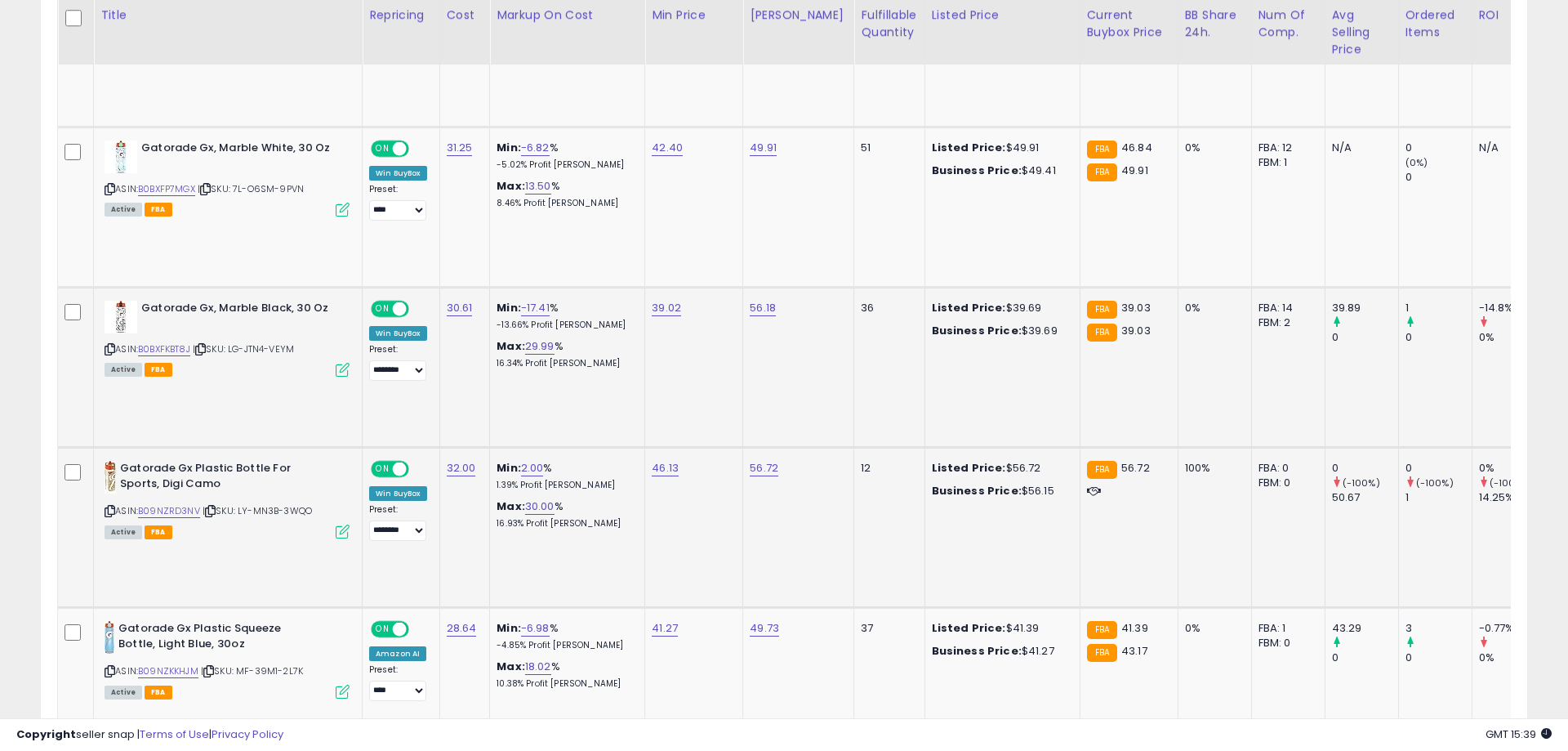 click on "**********" 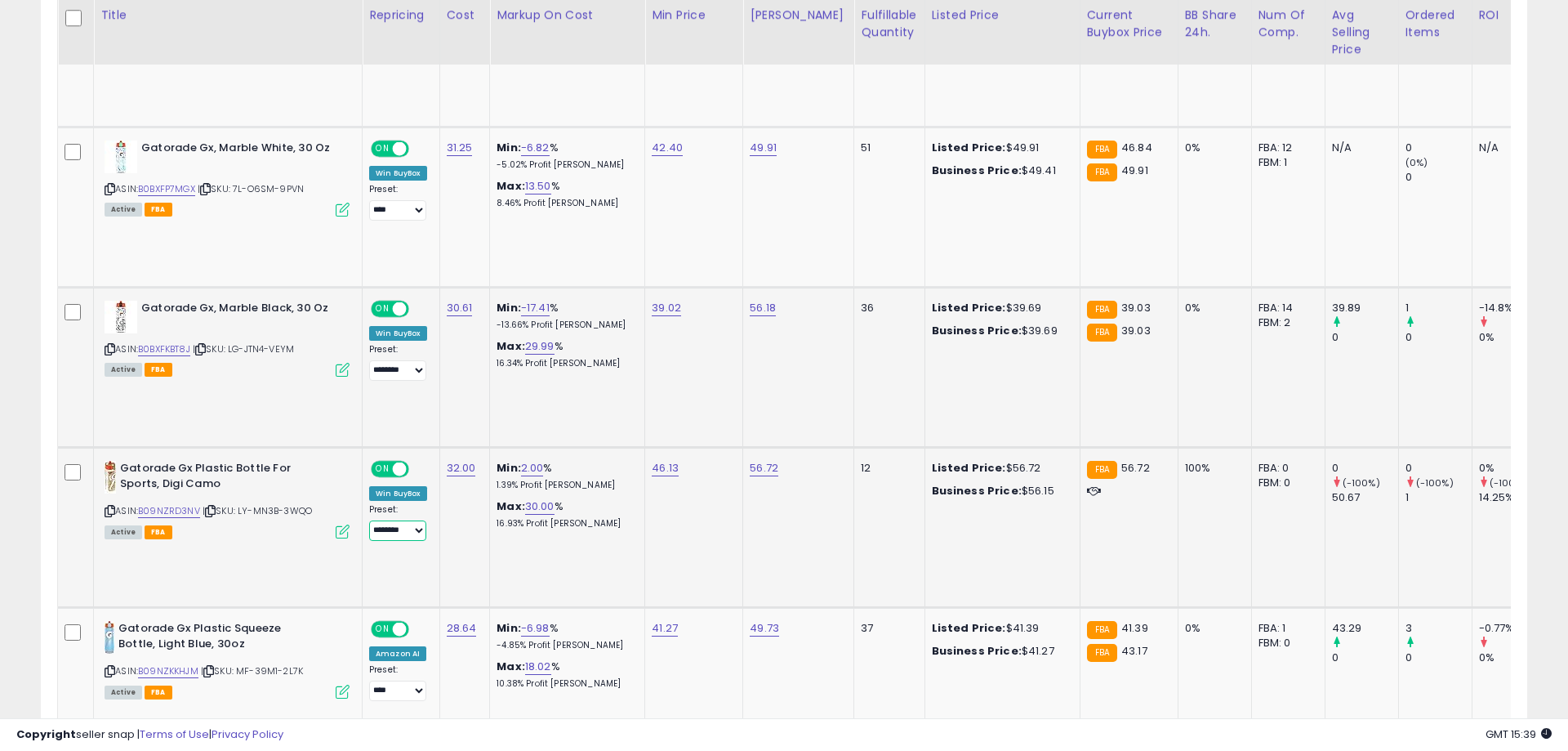 click on "**********" at bounding box center [398, 530] 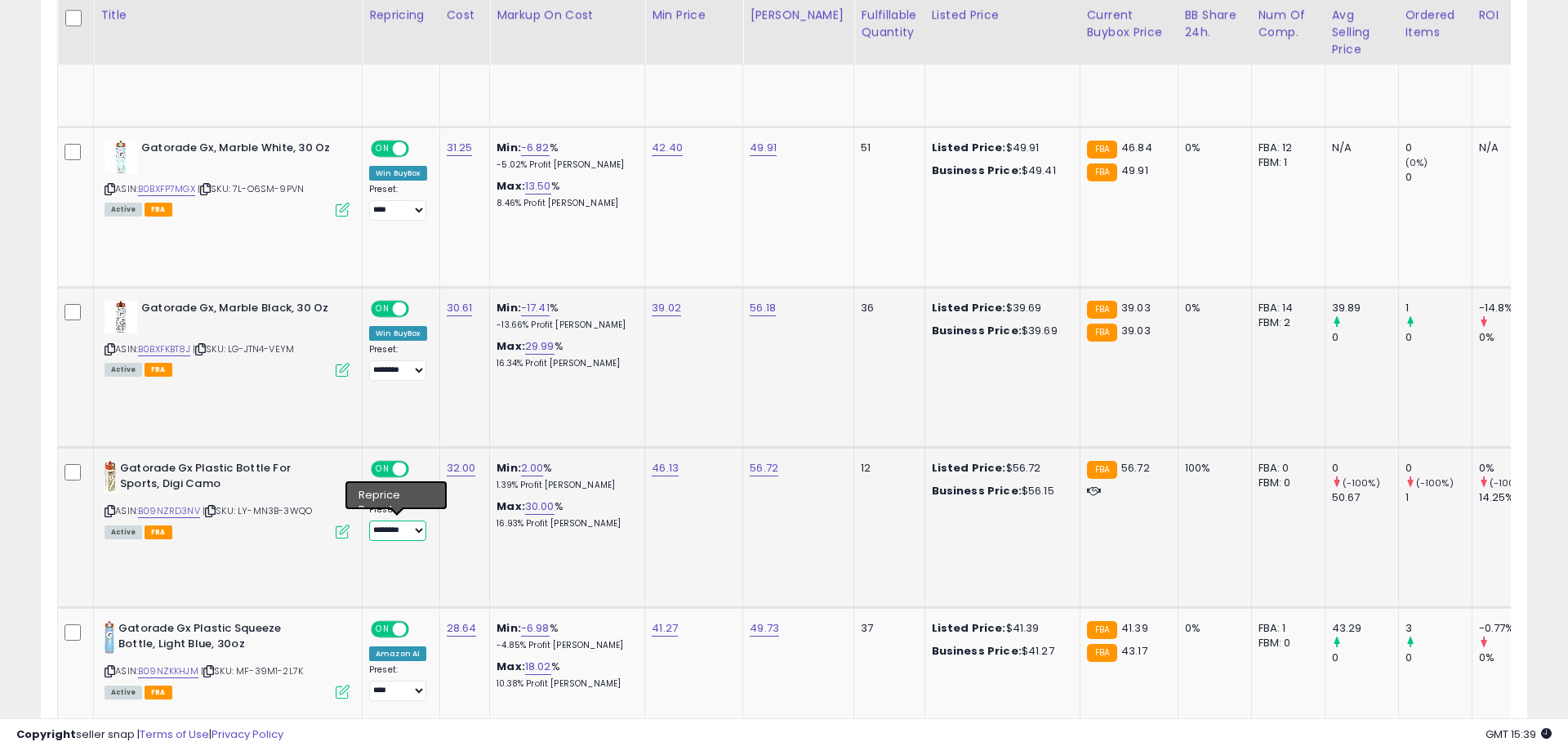 select on "****" 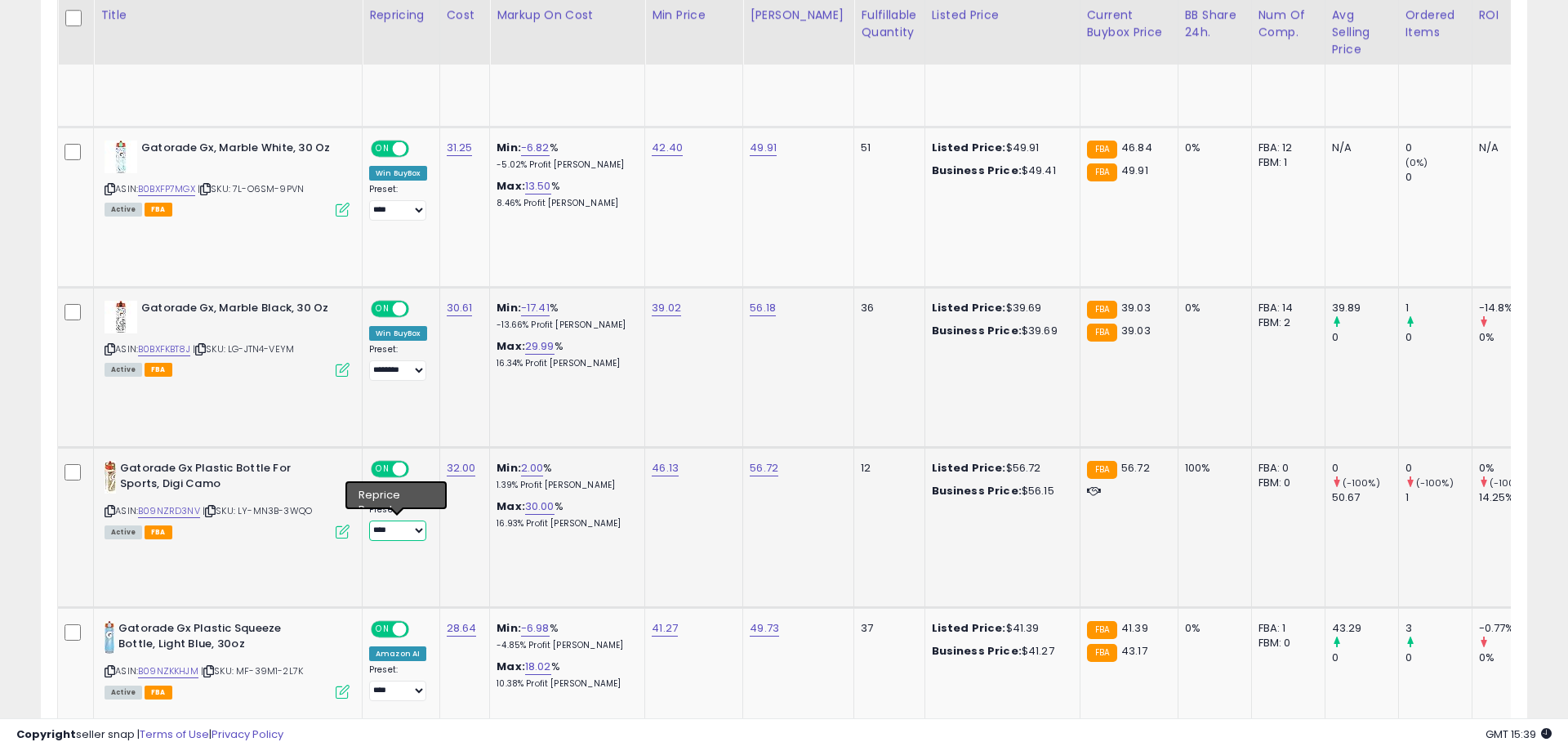 click on "****" at bounding box center (0, 0) 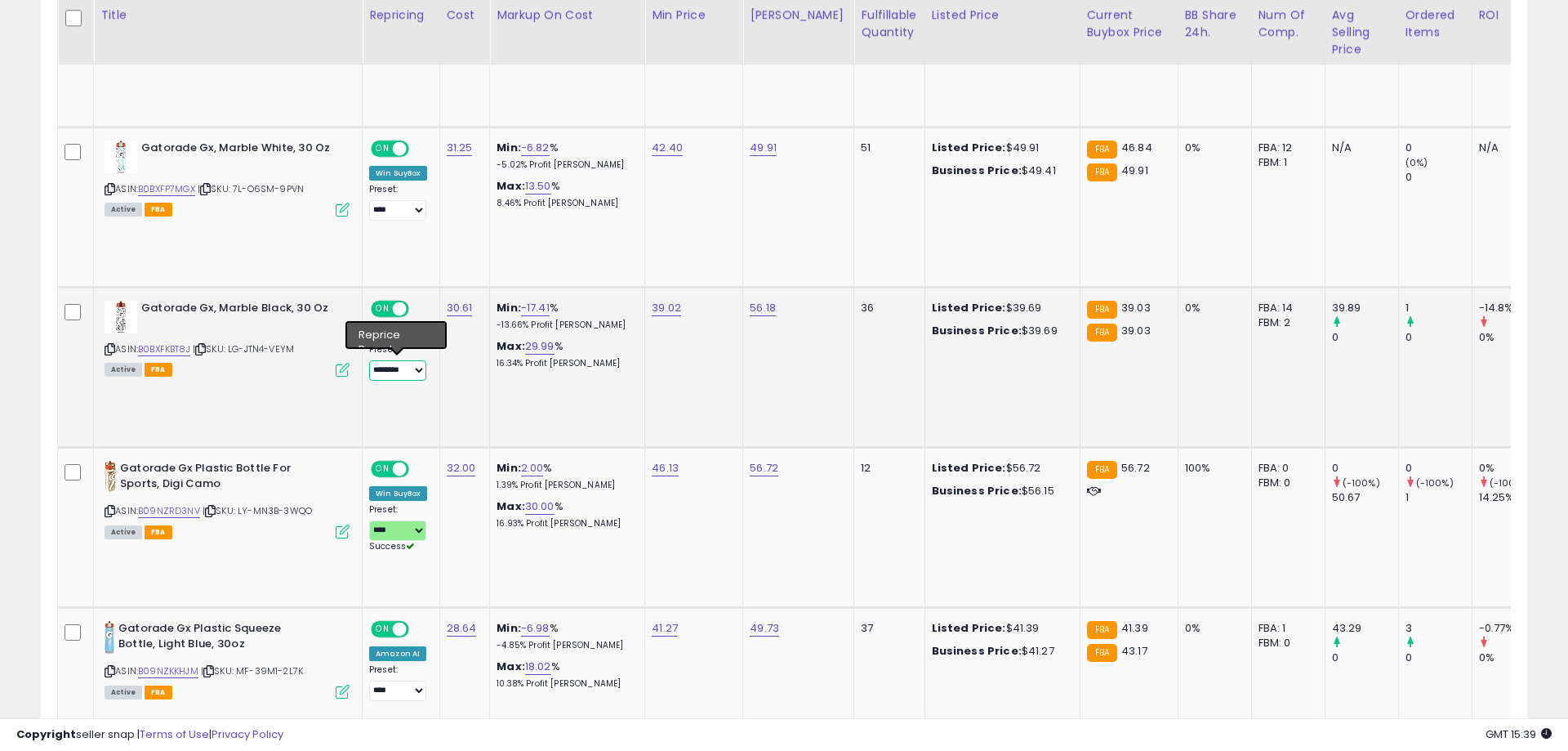 click on "**********" at bounding box center [398, 370] 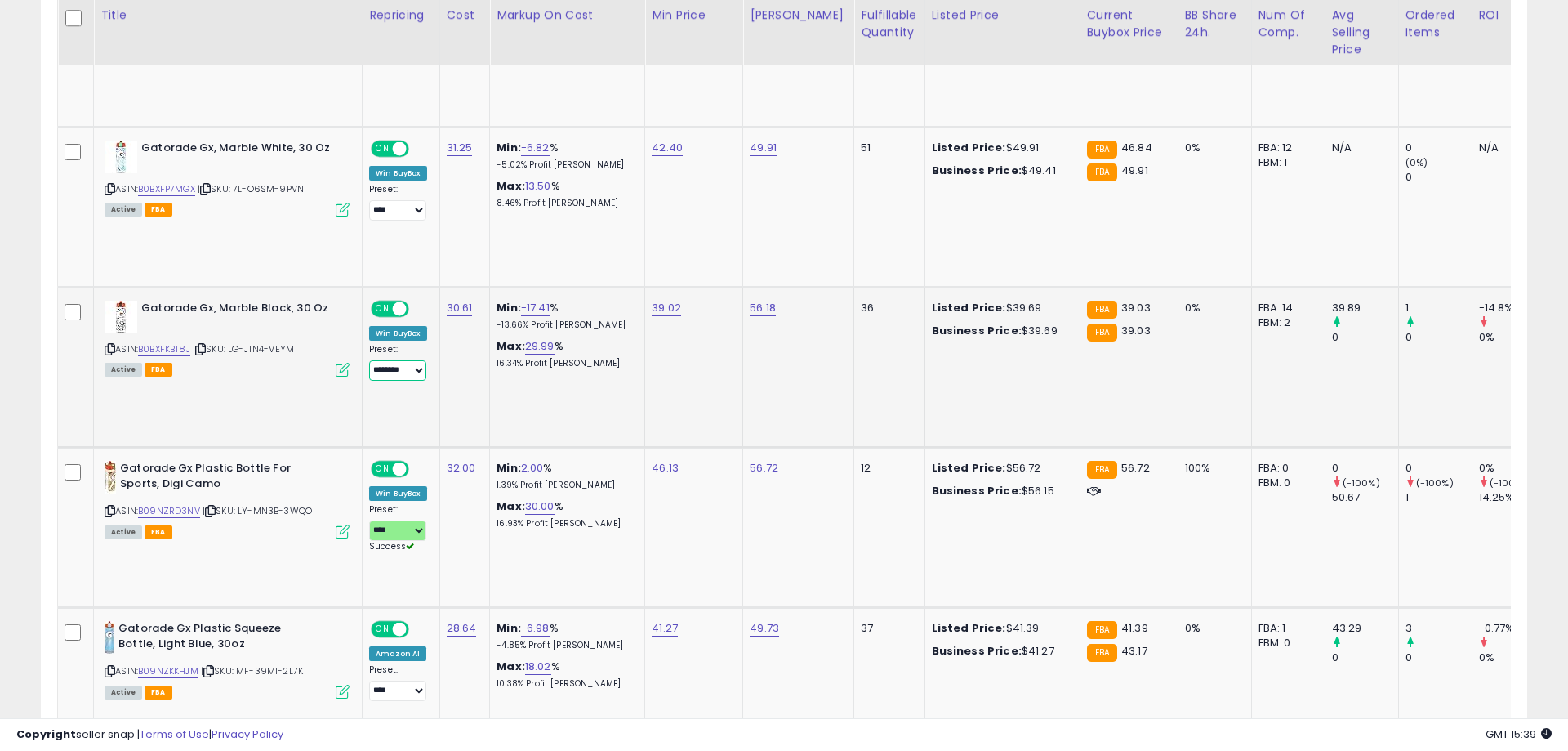 select on "****" 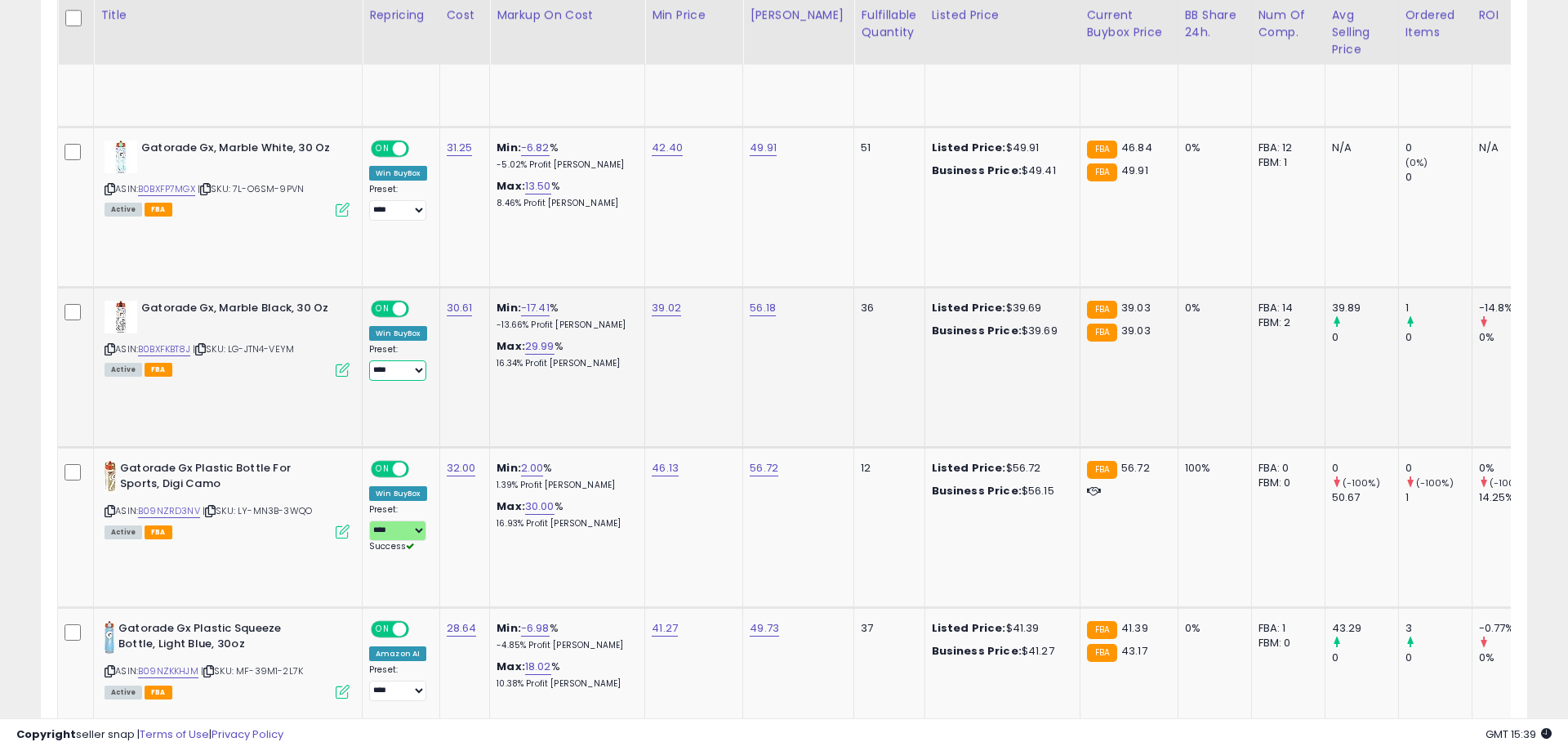 click on "****" at bounding box center (0, 0) 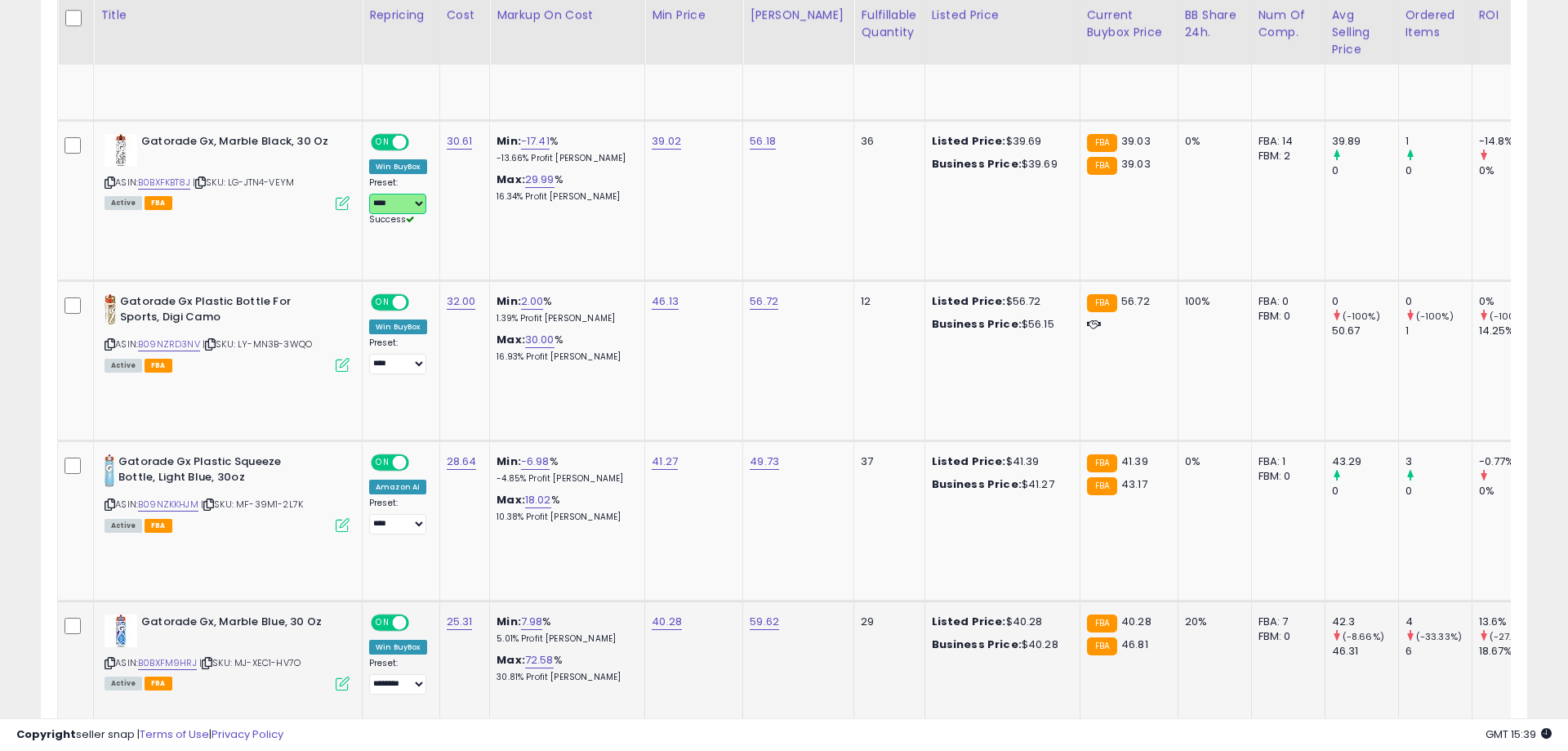 scroll, scrollTop: 1502, scrollLeft: 0, axis: vertical 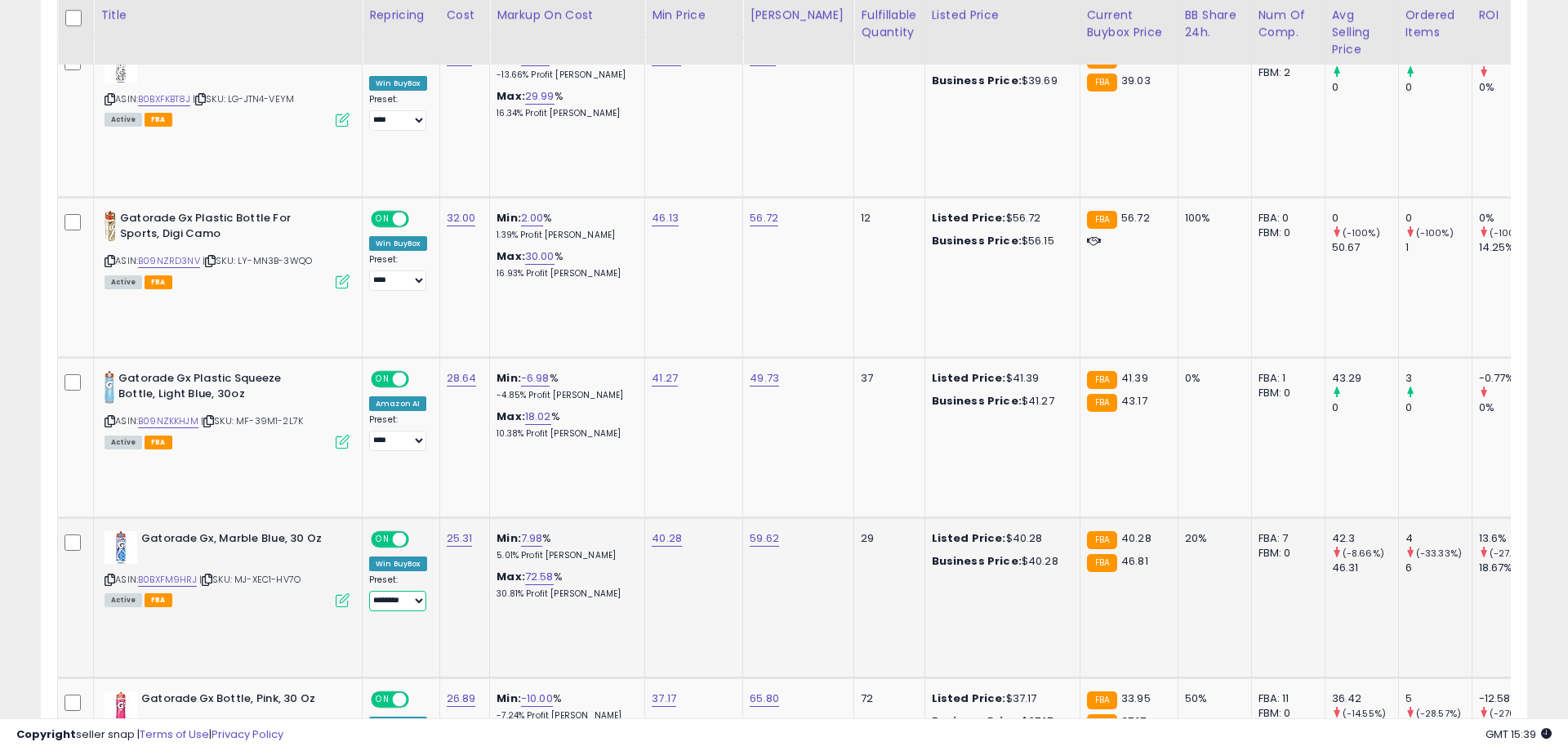 click on "**********" at bounding box center (398, 601) 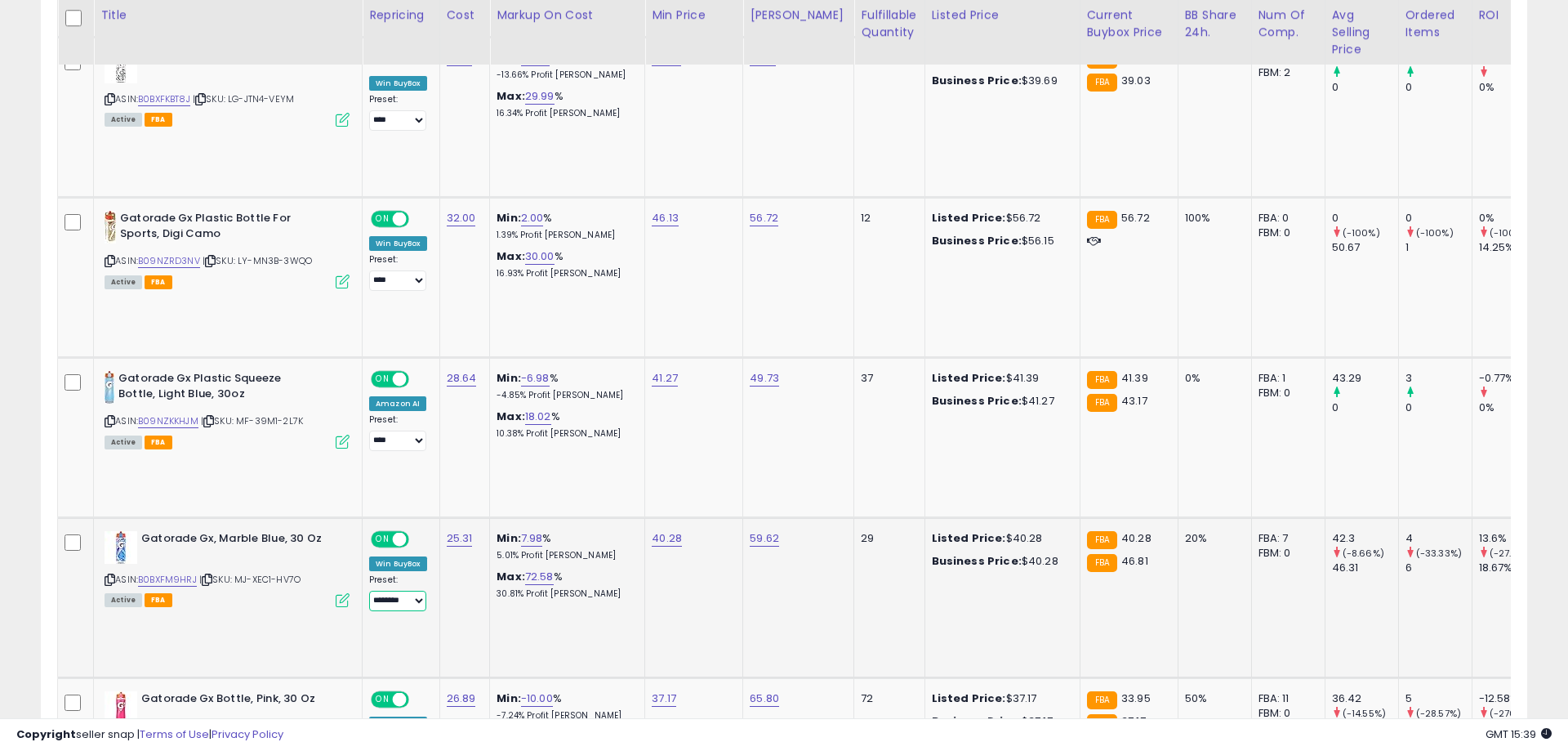 select on "****" 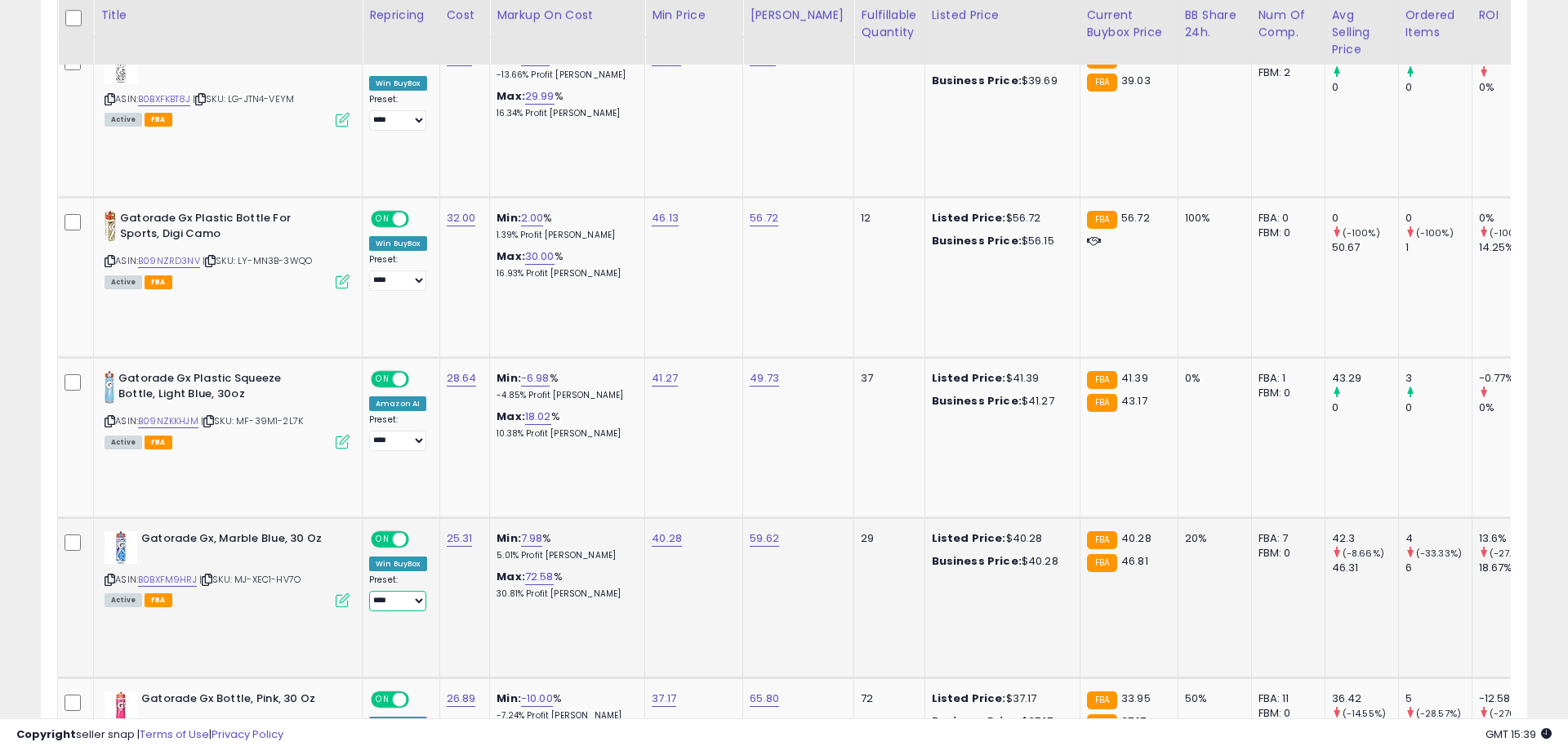 click on "****" at bounding box center [0, 0] 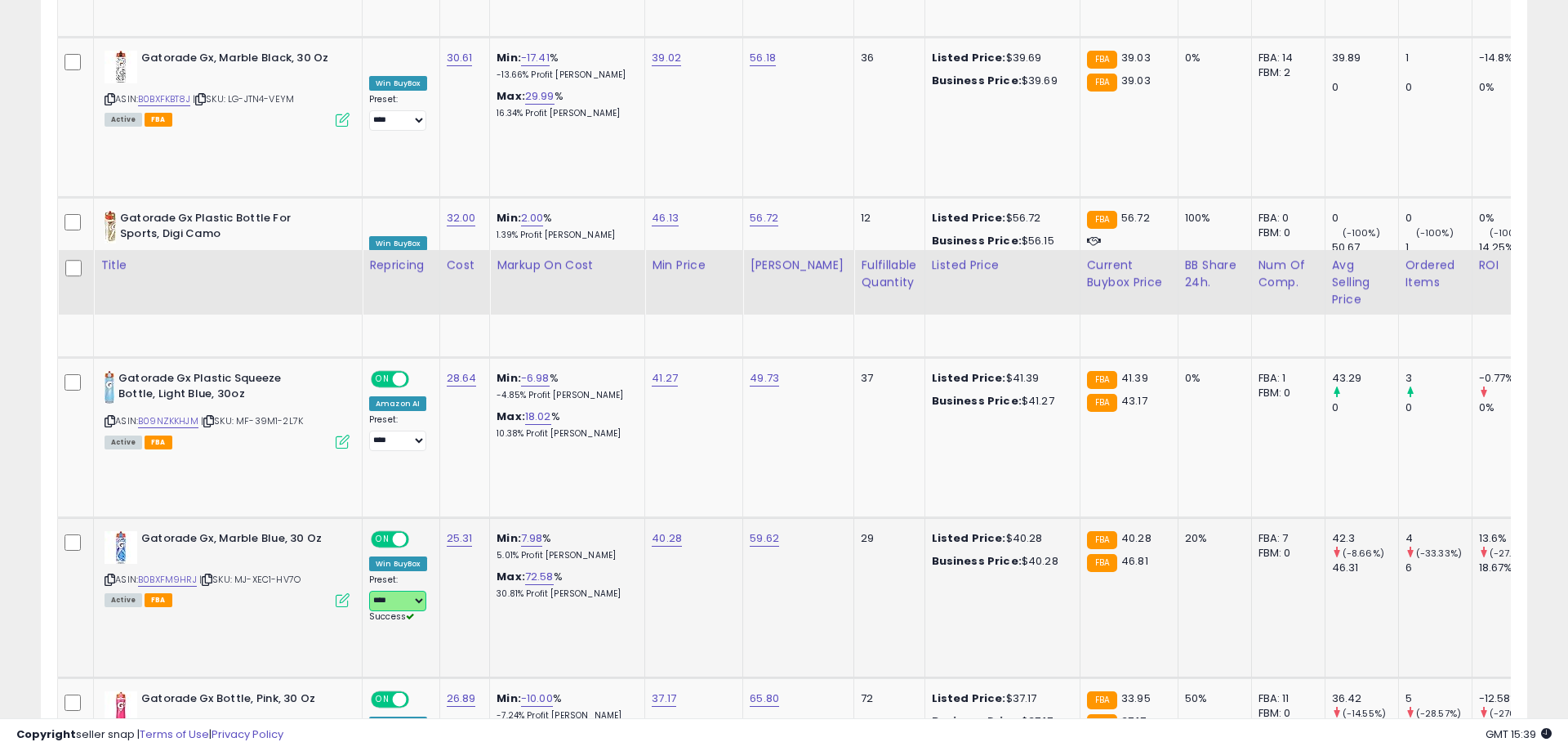 scroll, scrollTop: 1752, scrollLeft: 0, axis: vertical 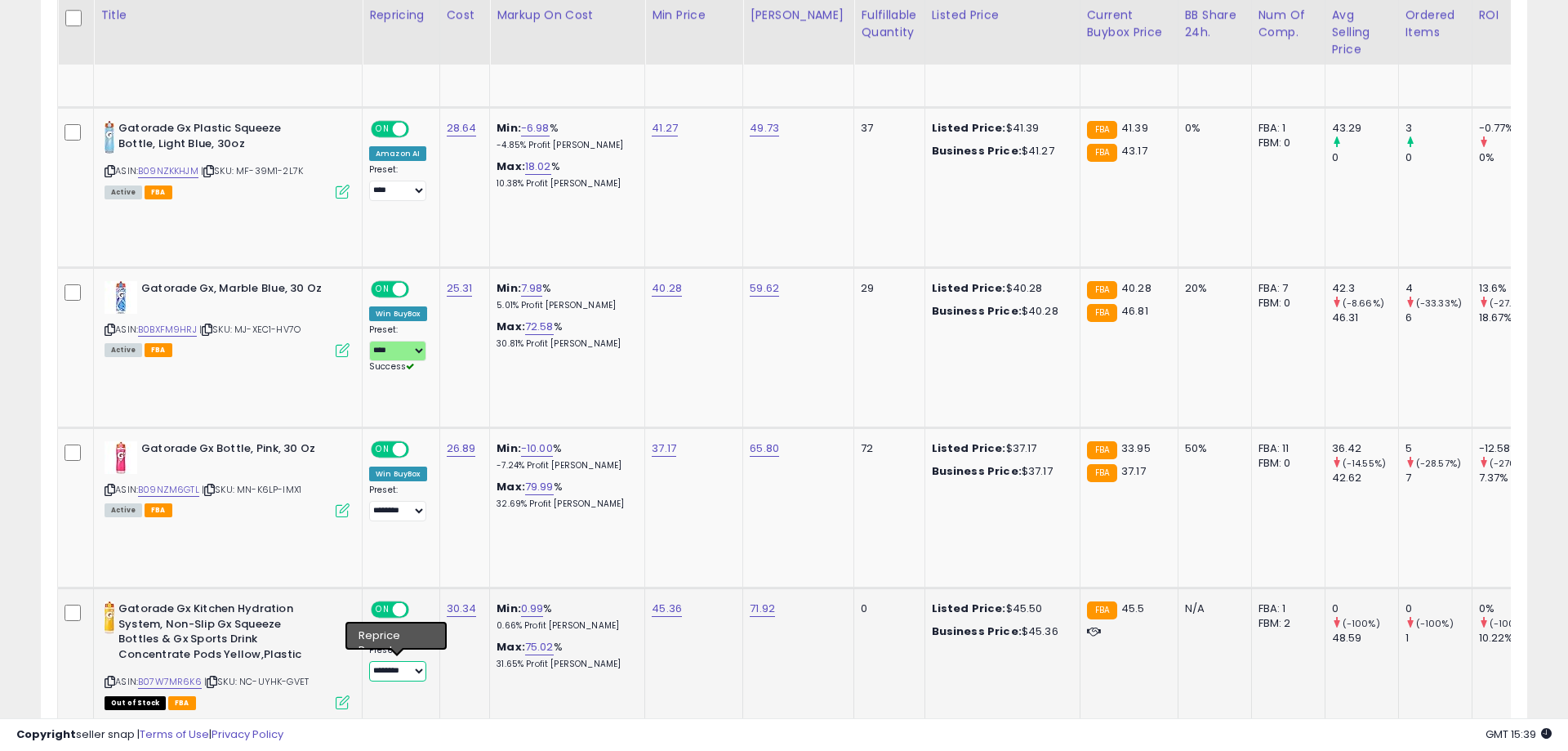 click on "**********" at bounding box center [398, 671] 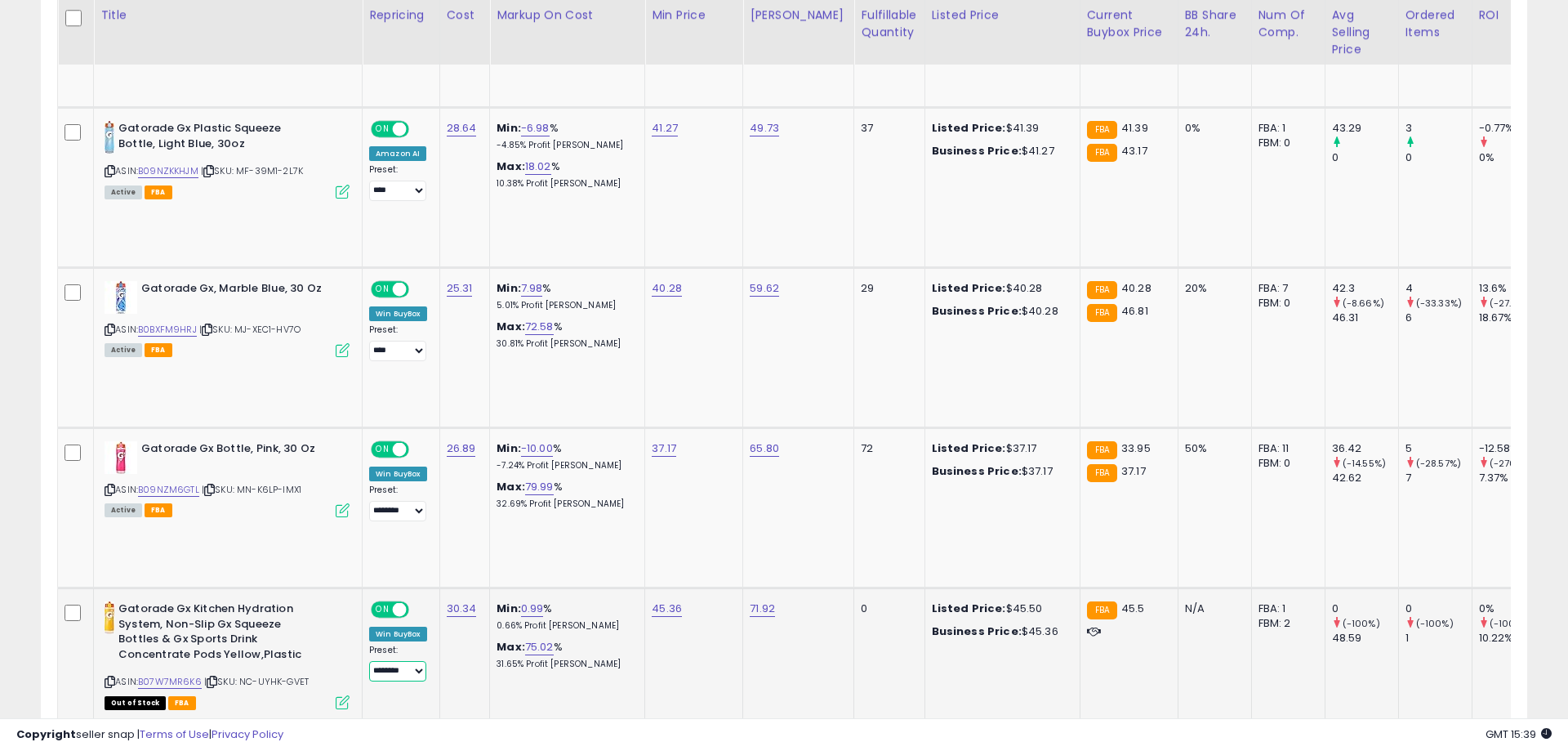 select on "****" 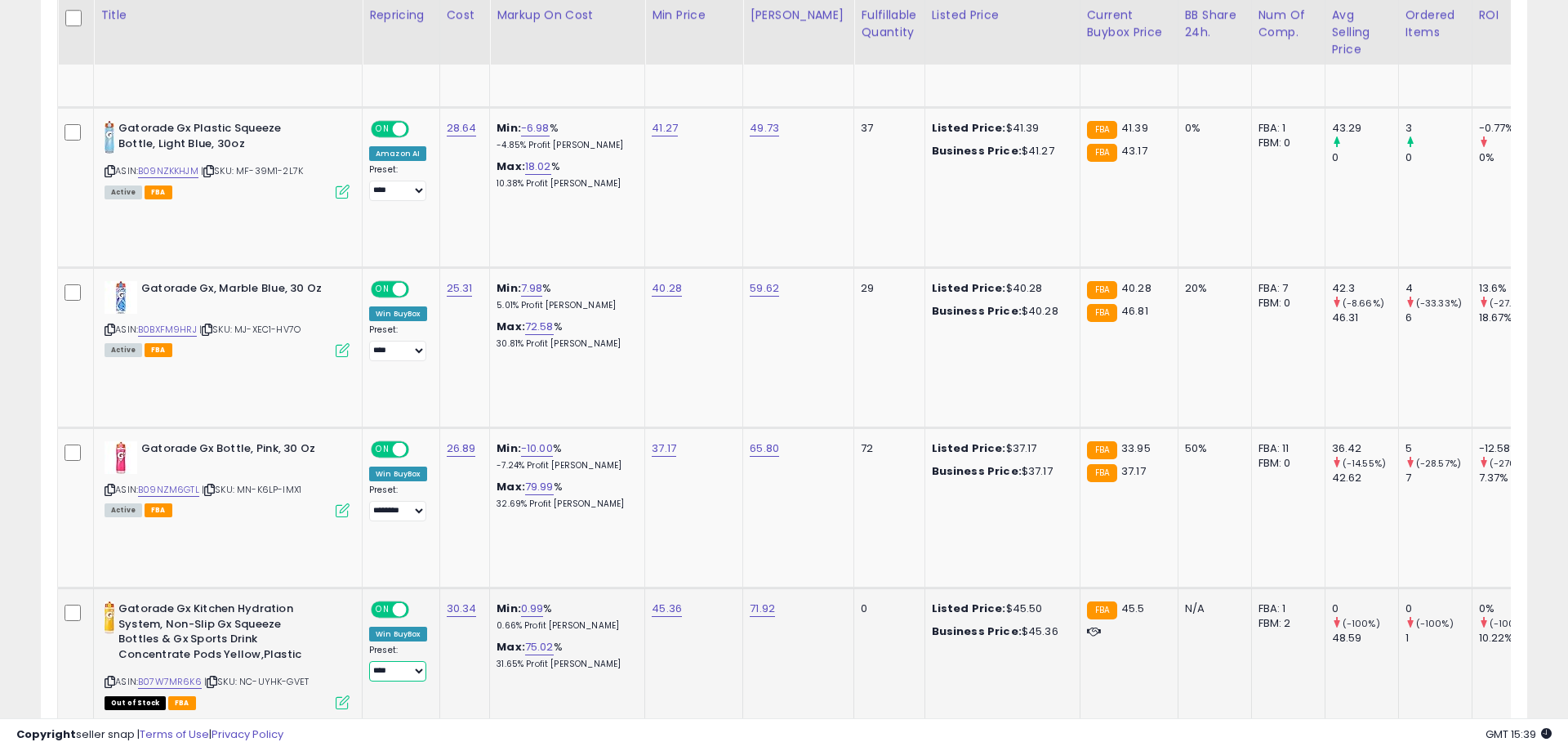 click on "****" at bounding box center [0, 0] 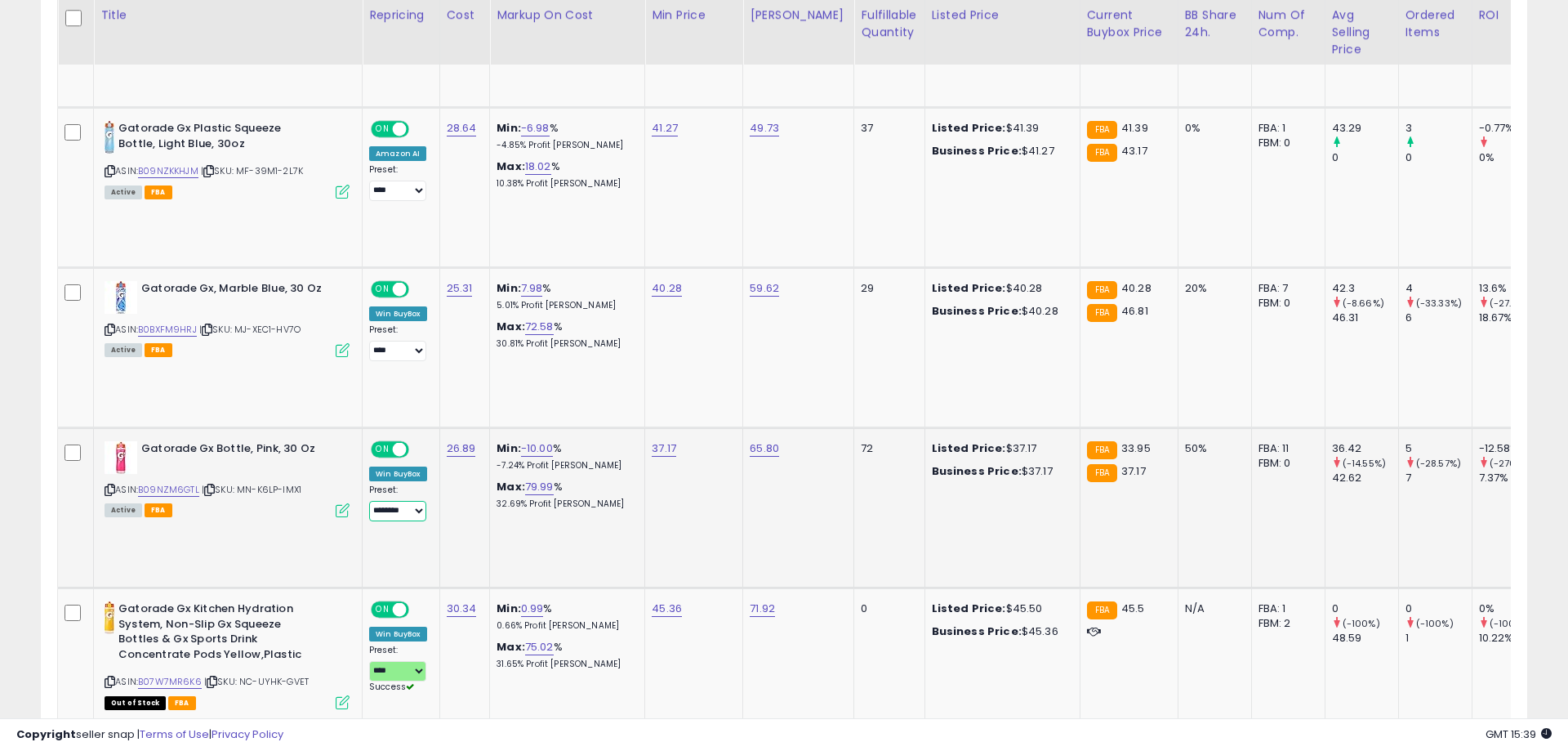 click on "**********" at bounding box center (398, 511) 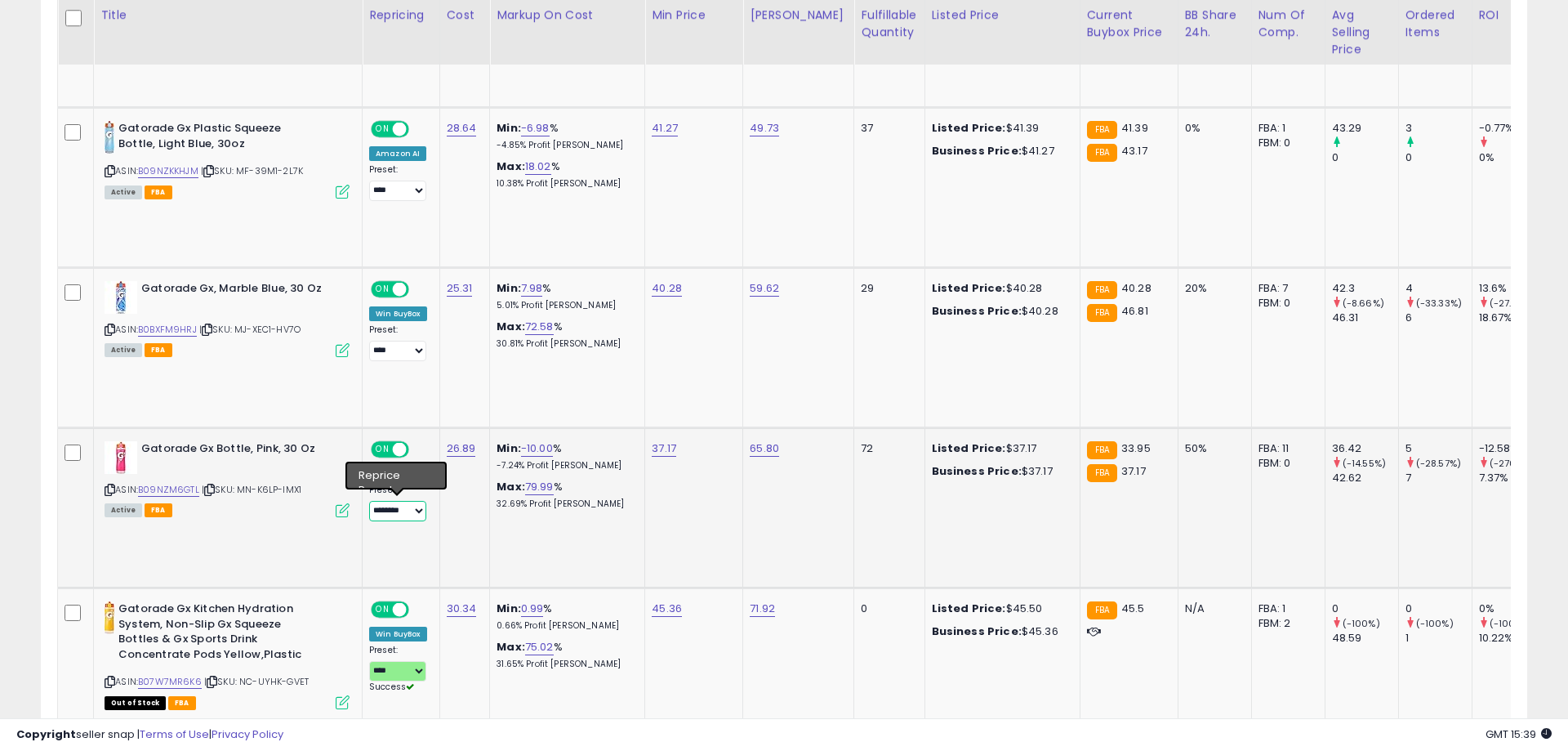 select on "****" 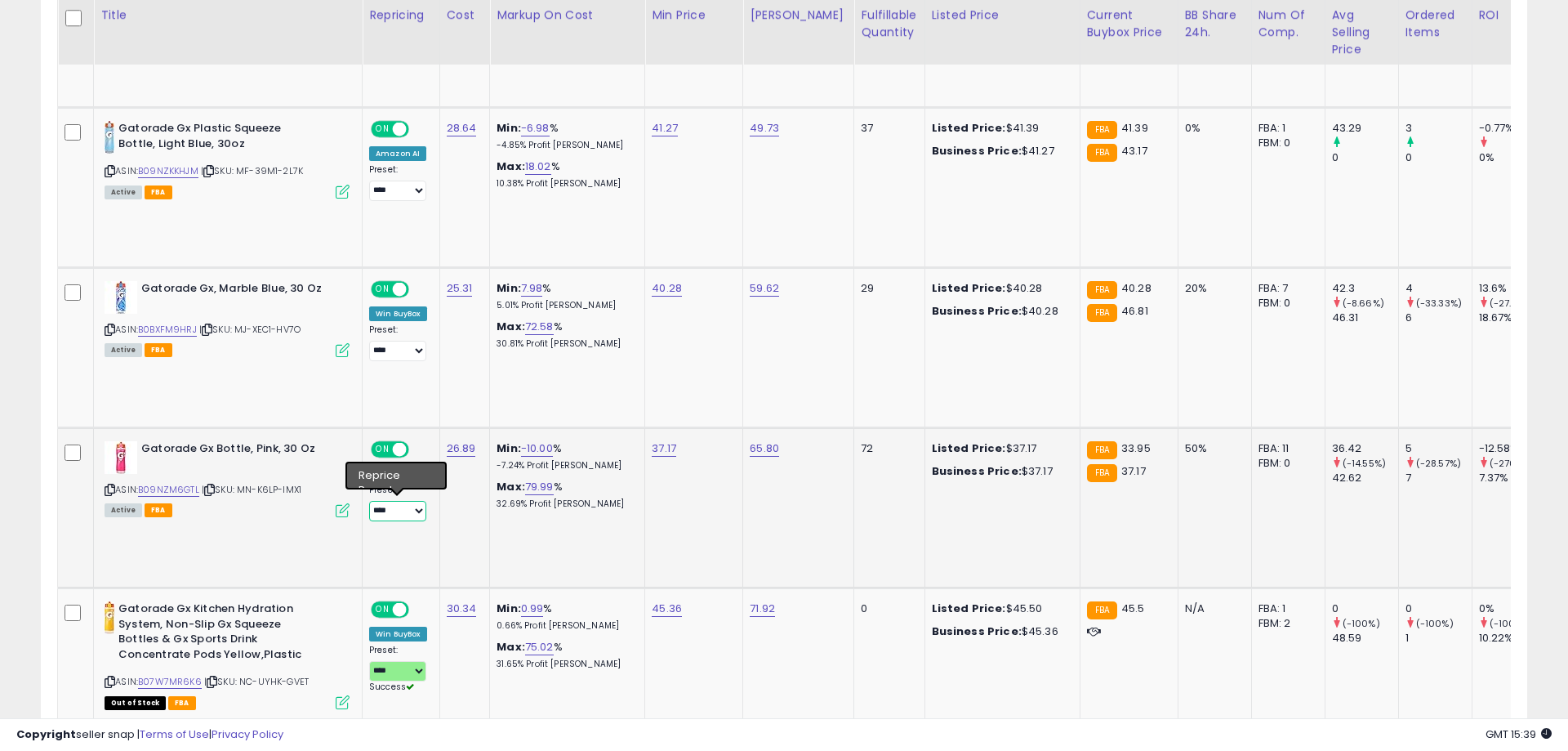 click on "****" at bounding box center (0, 0) 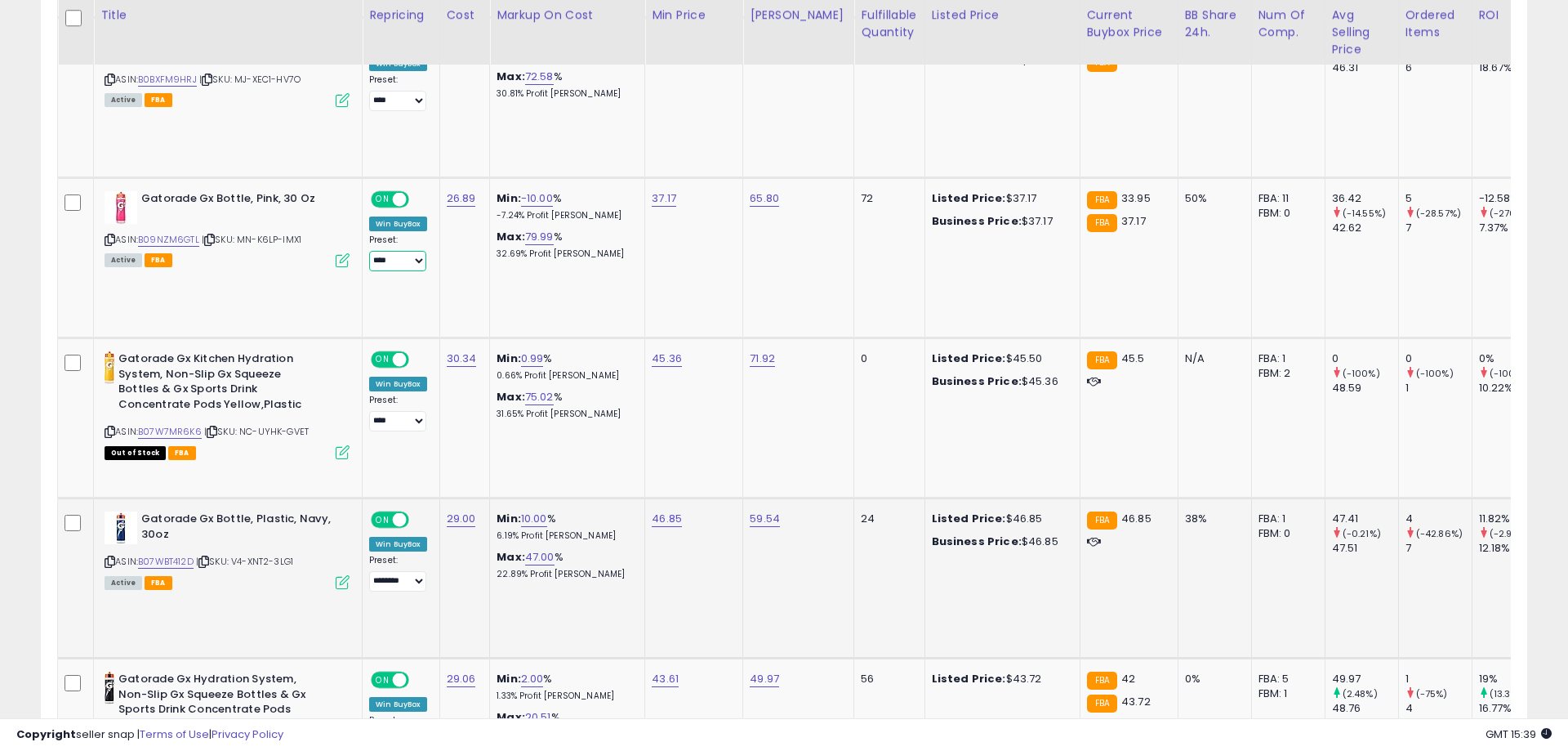scroll, scrollTop: 2252, scrollLeft: 0, axis: vertical 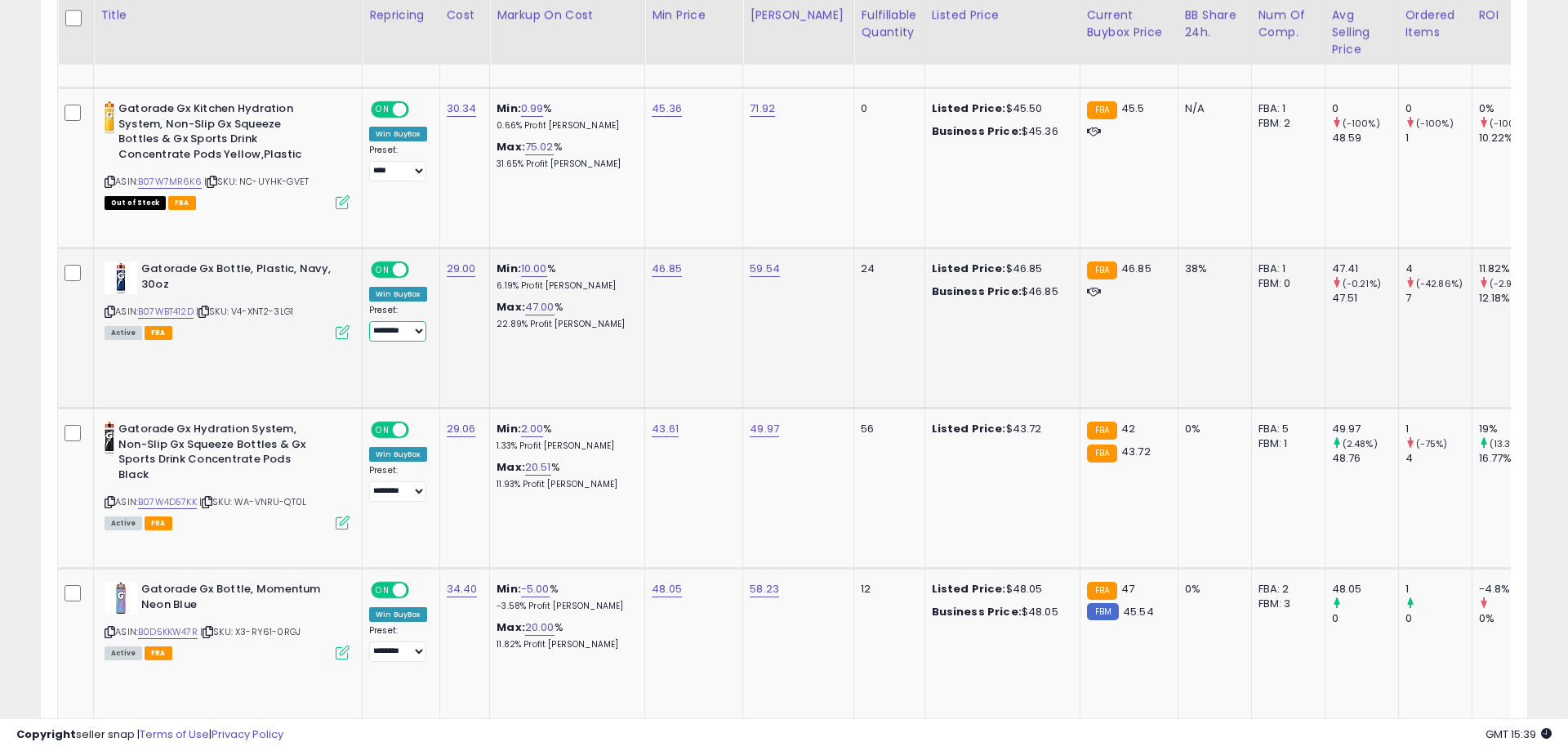 click on "**********" at bounding box center [398, 331] 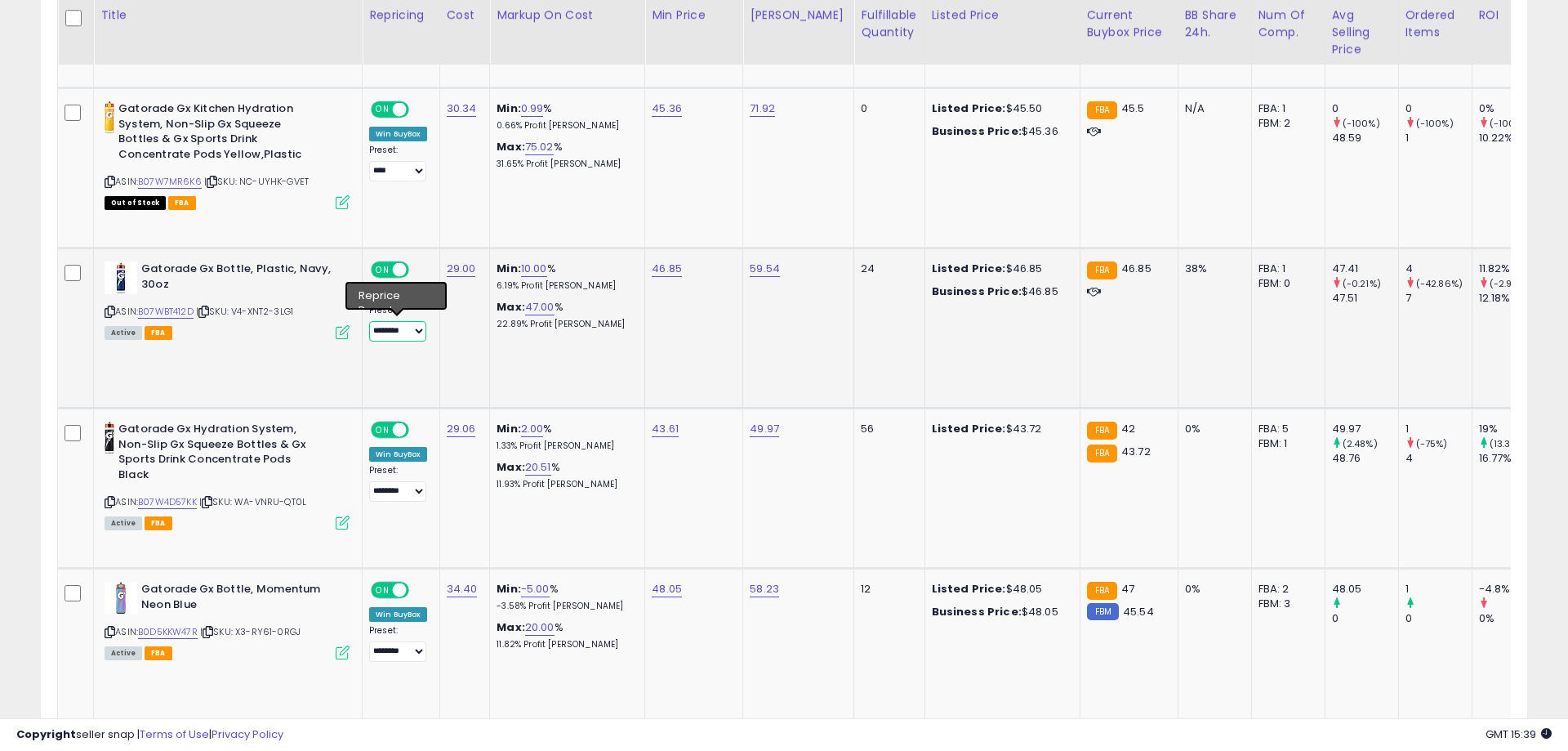 select on "****" 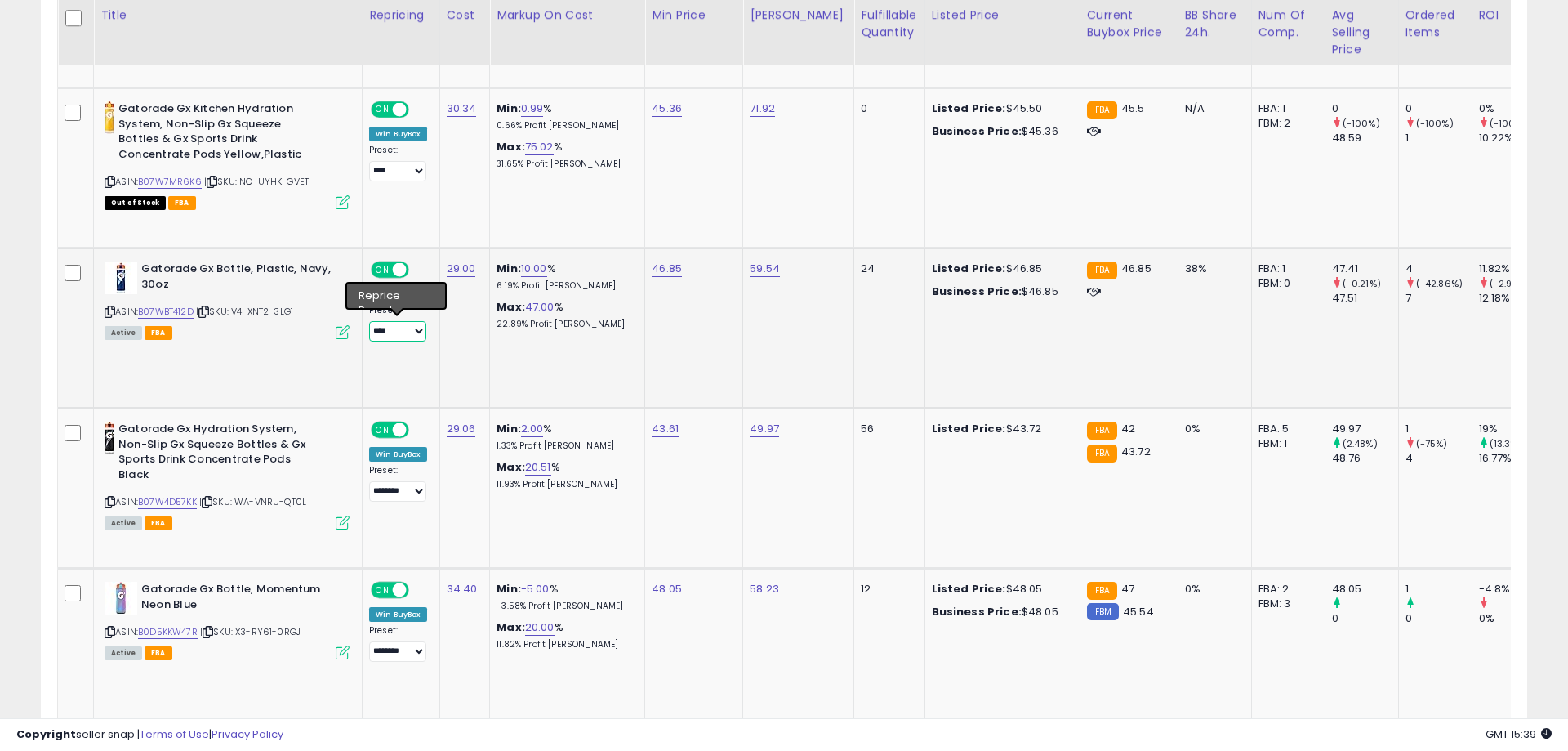 click on "****" at bounding box center (0, 0) 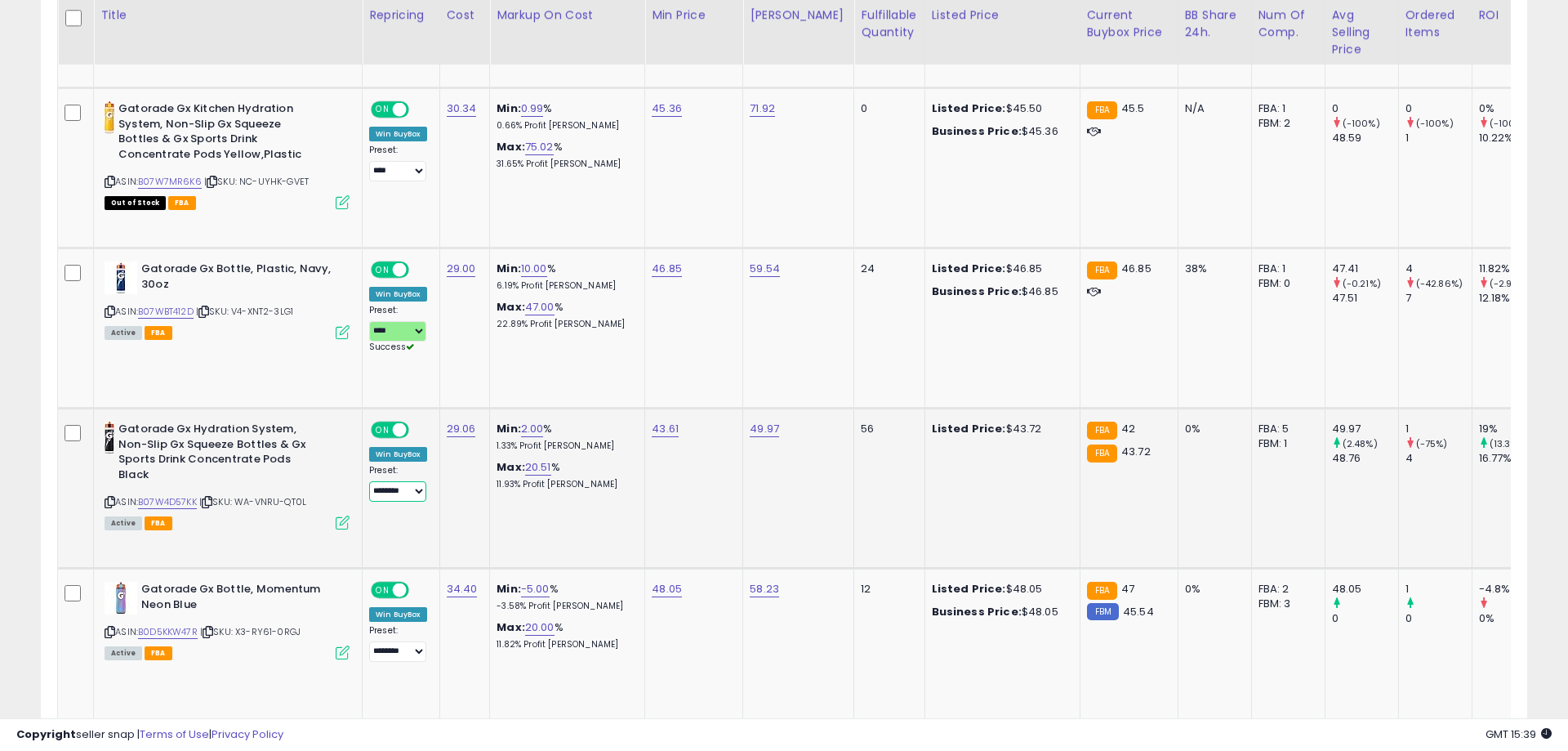 click on "**********" at bounding box center (398, 491) 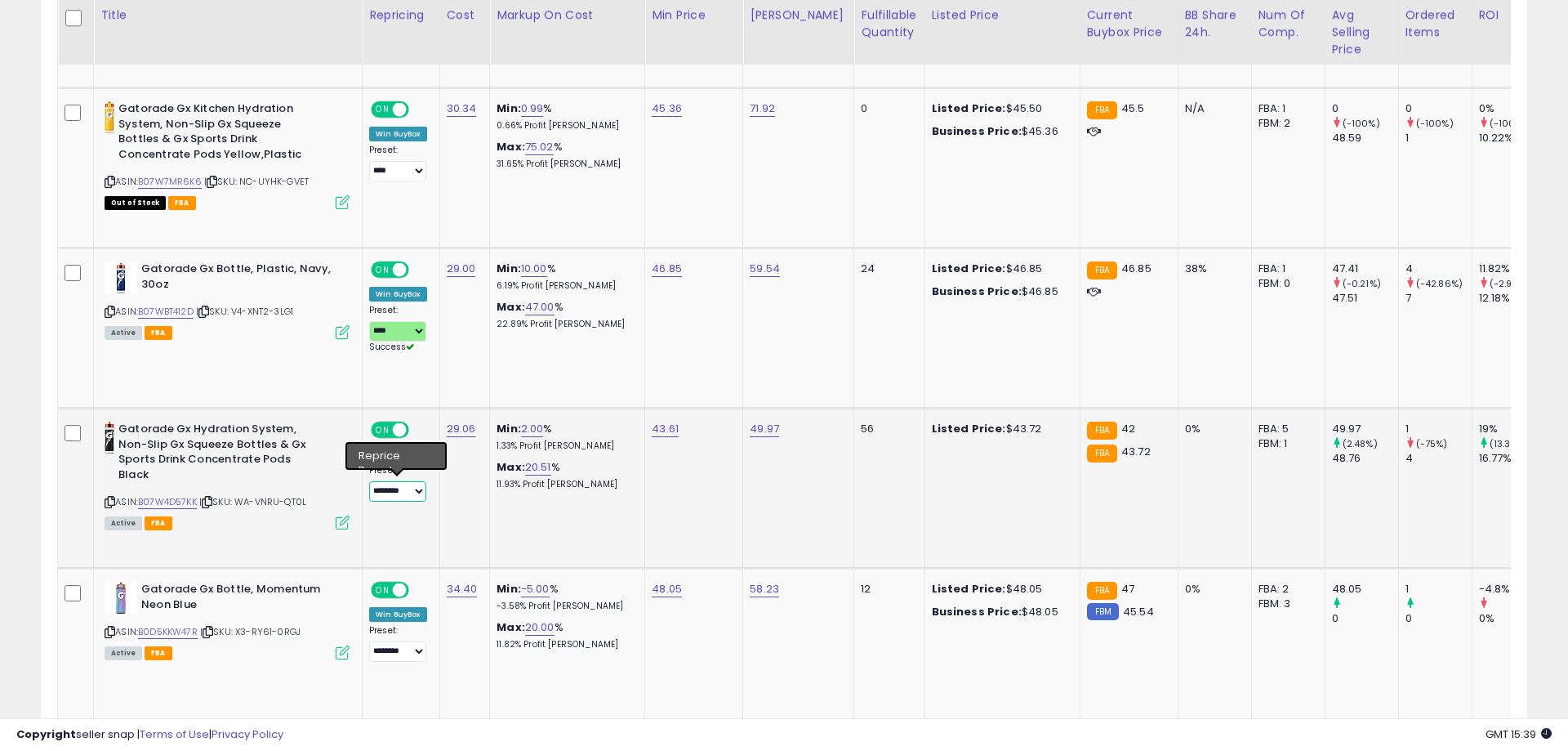 select on "****" 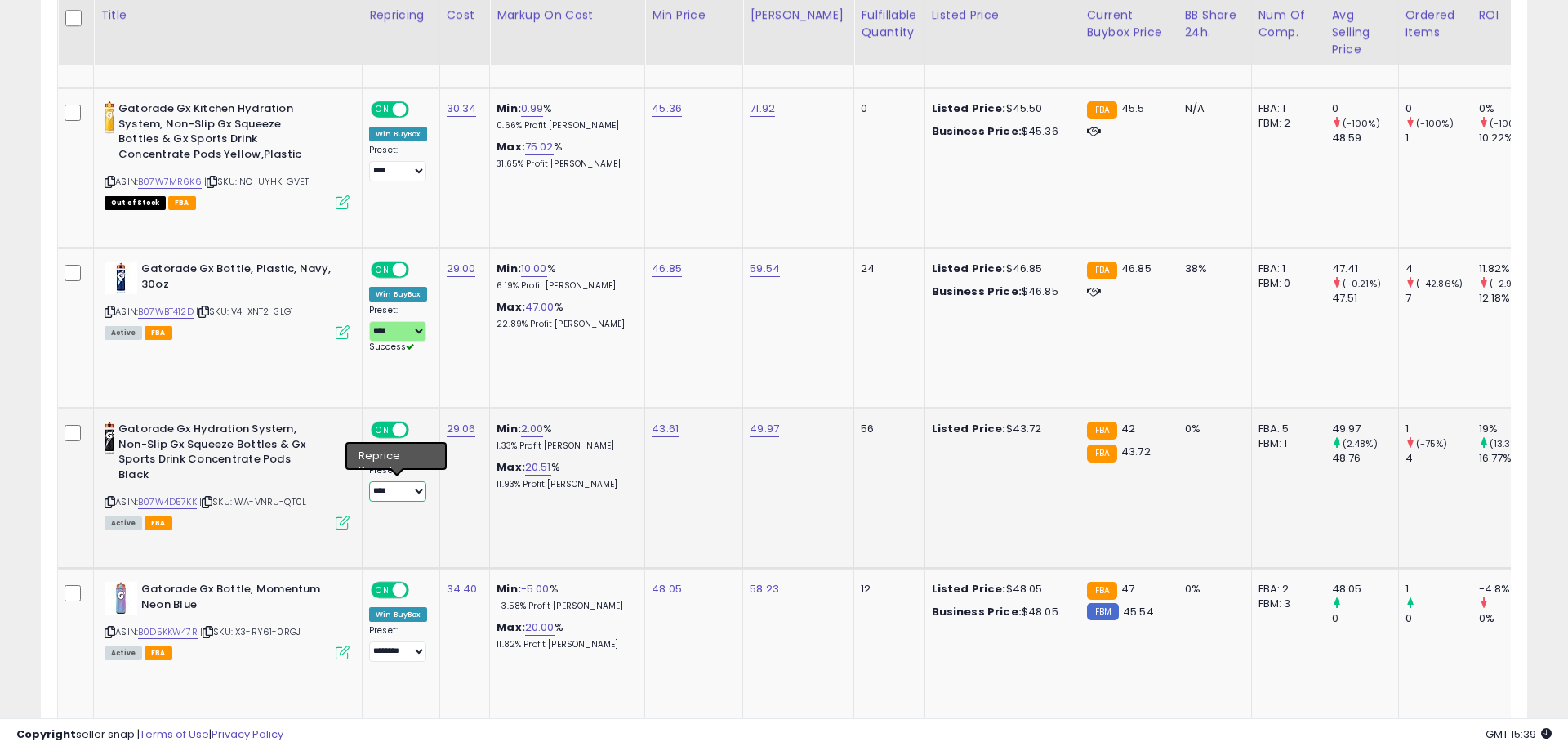 click on "****" at bounding box center [0, 0] 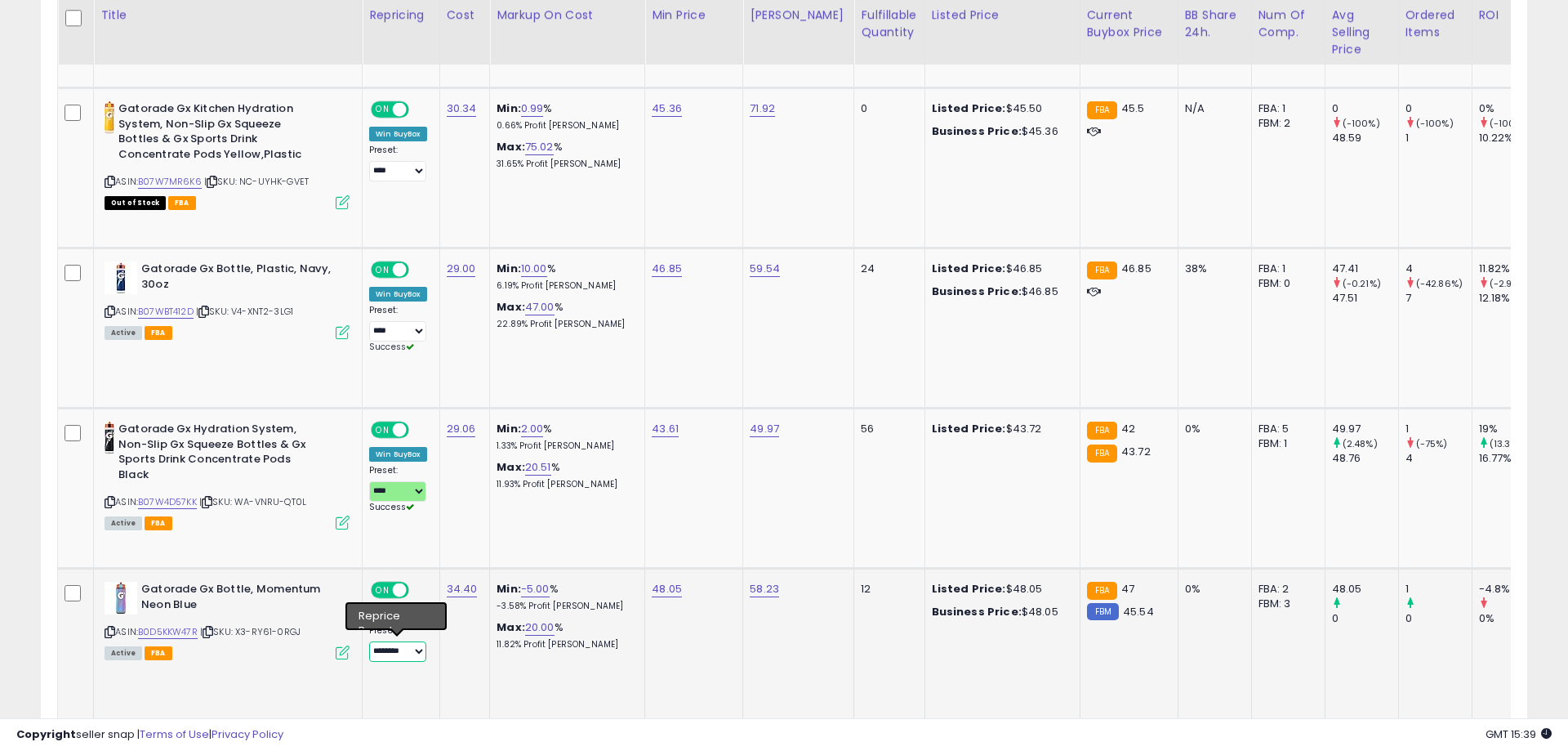 click on "**********" at bounding box center (398, 651) 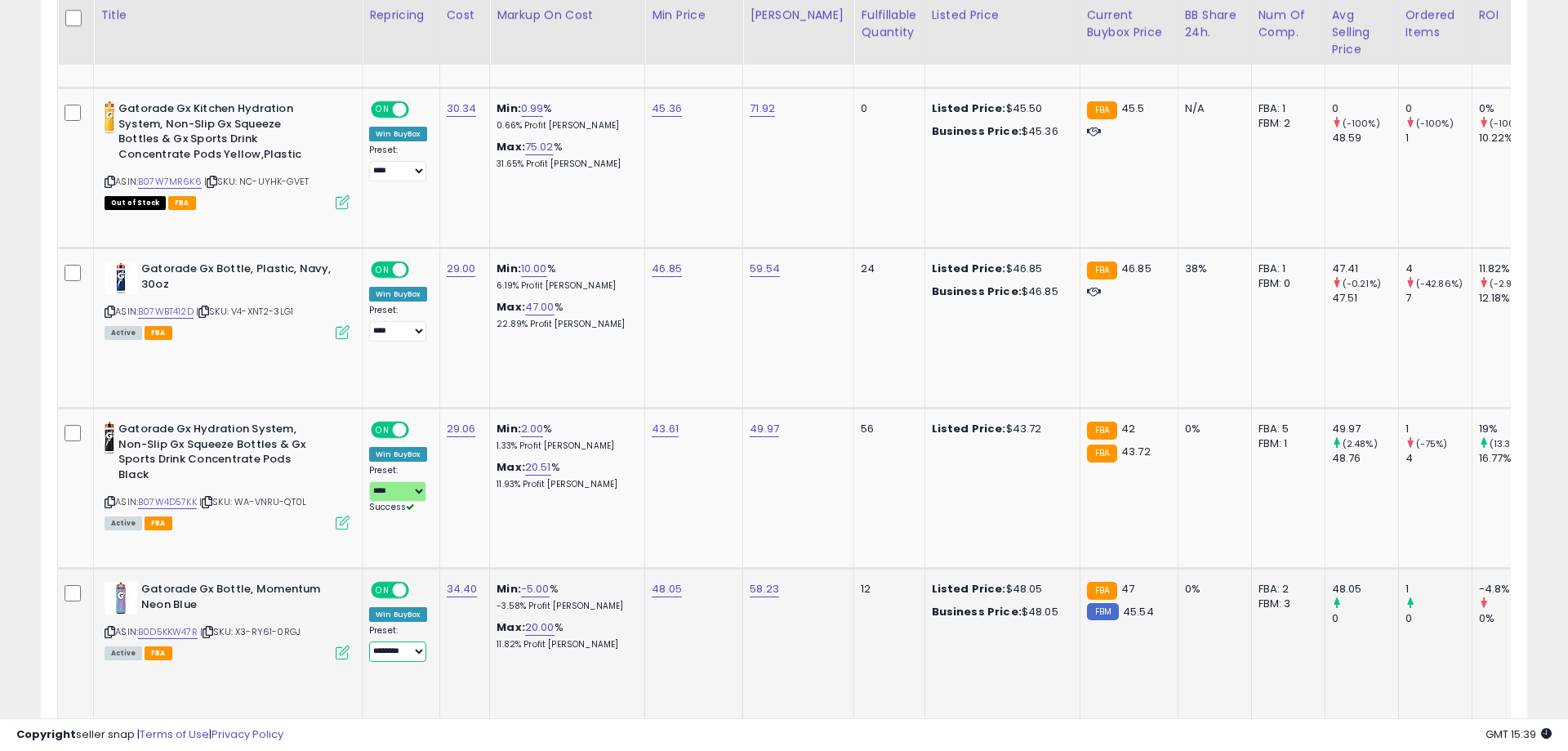select on "****" 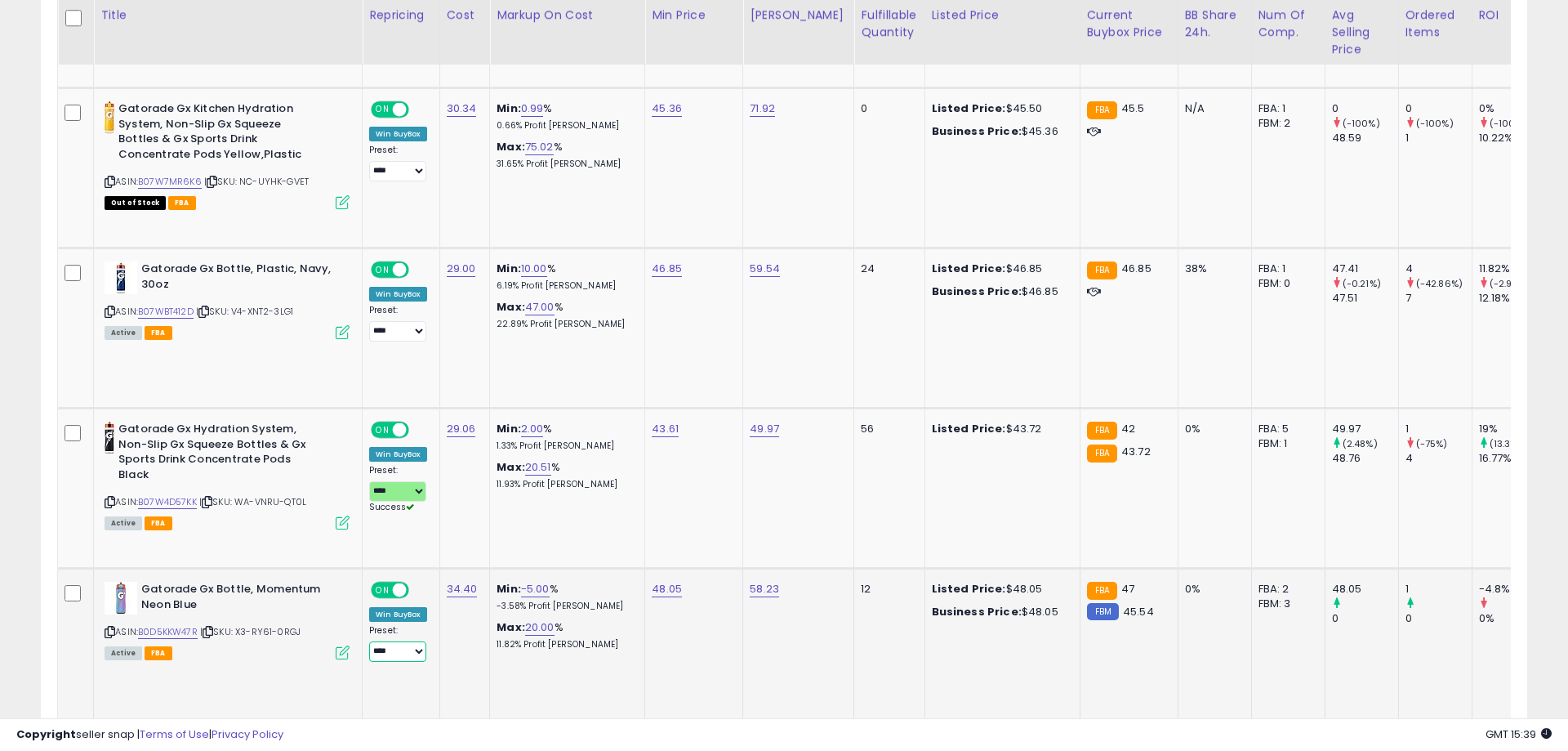 click on "****" at bounding box center (0, 0) 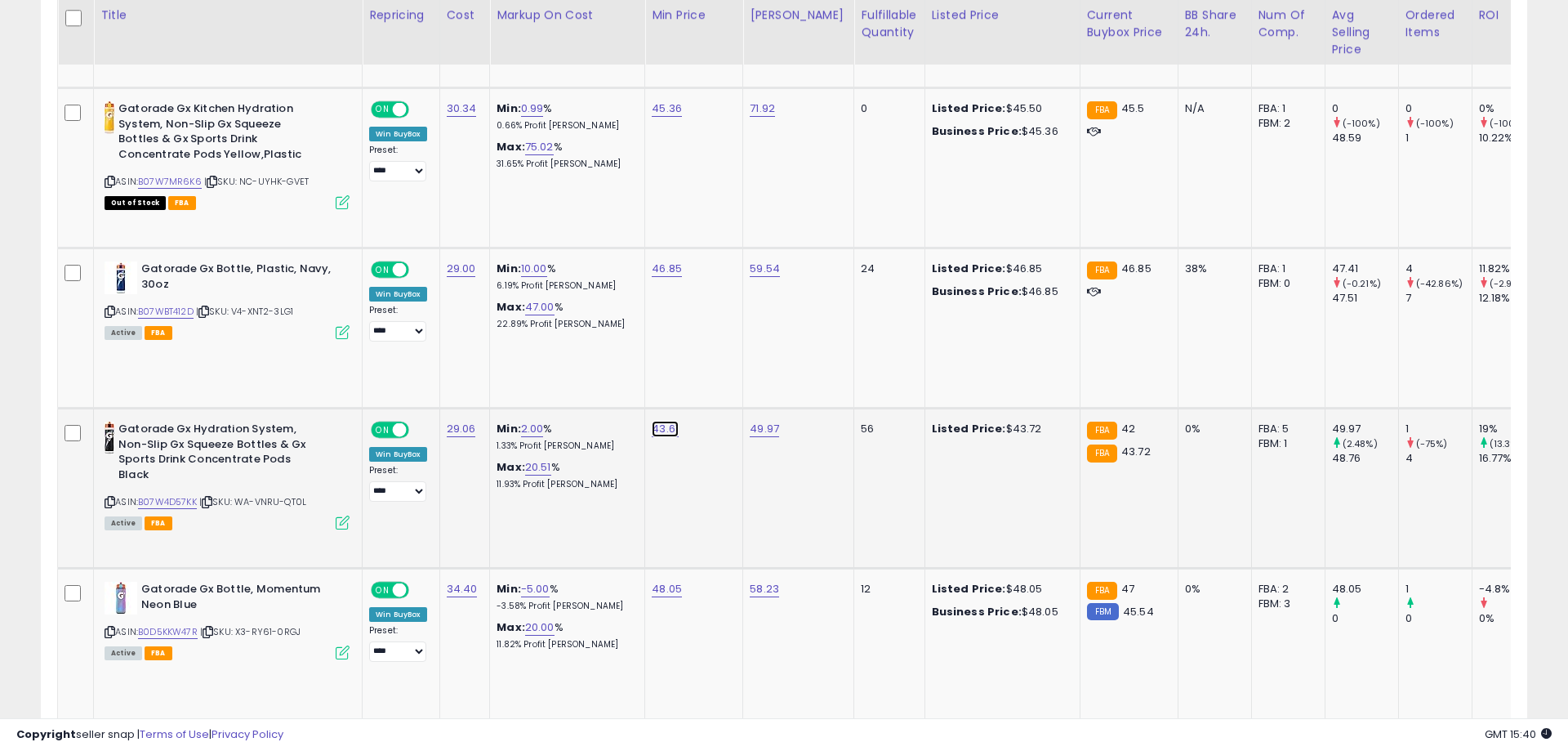 click on "43.61" at bounding box center [666, -1333] 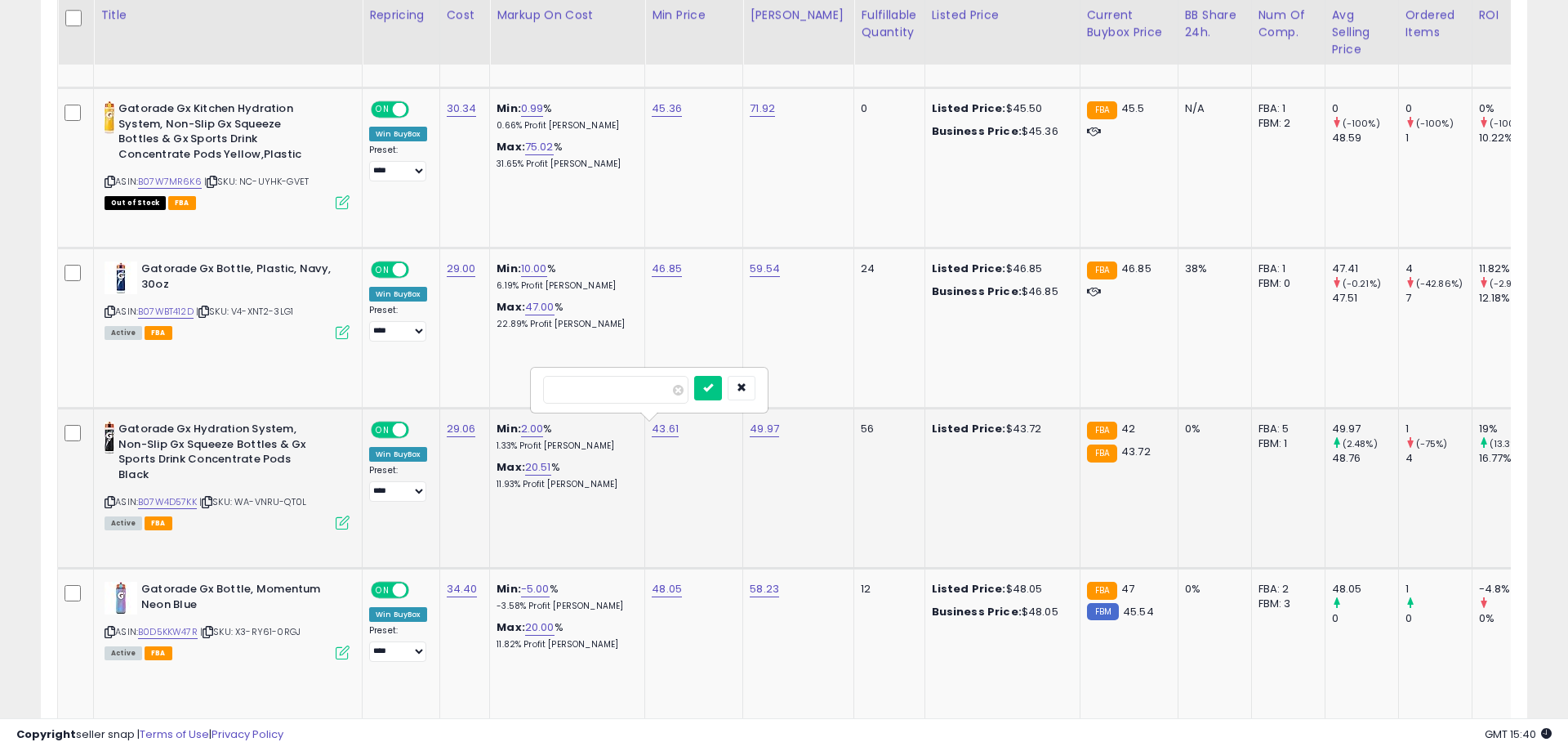 click on "*****" at bounding box center [616, 390] 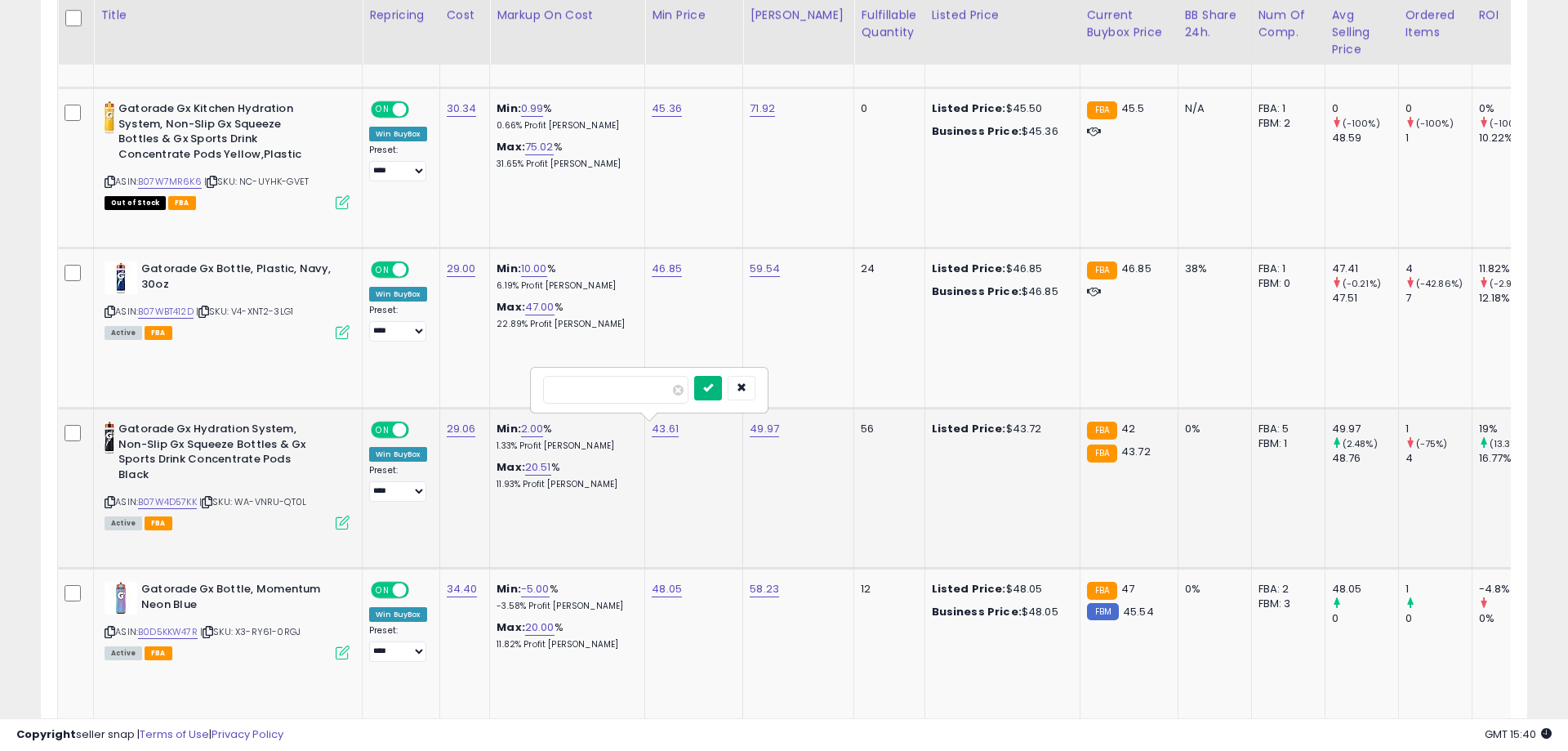 type on "*****" 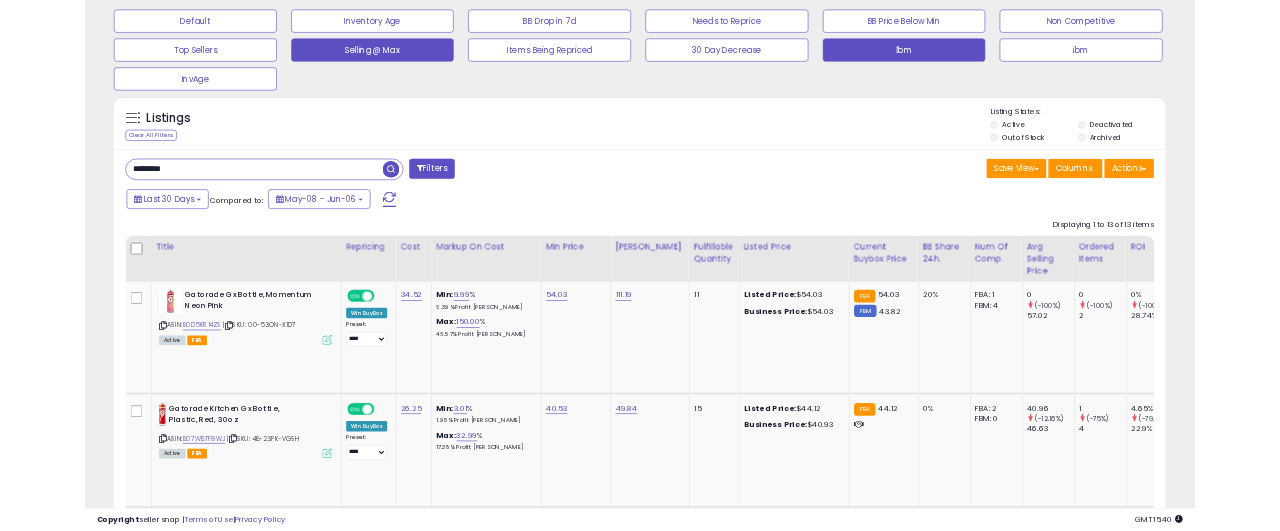 scroll, scrollTop: 206, scrollLeft: 0, axis: vertical 